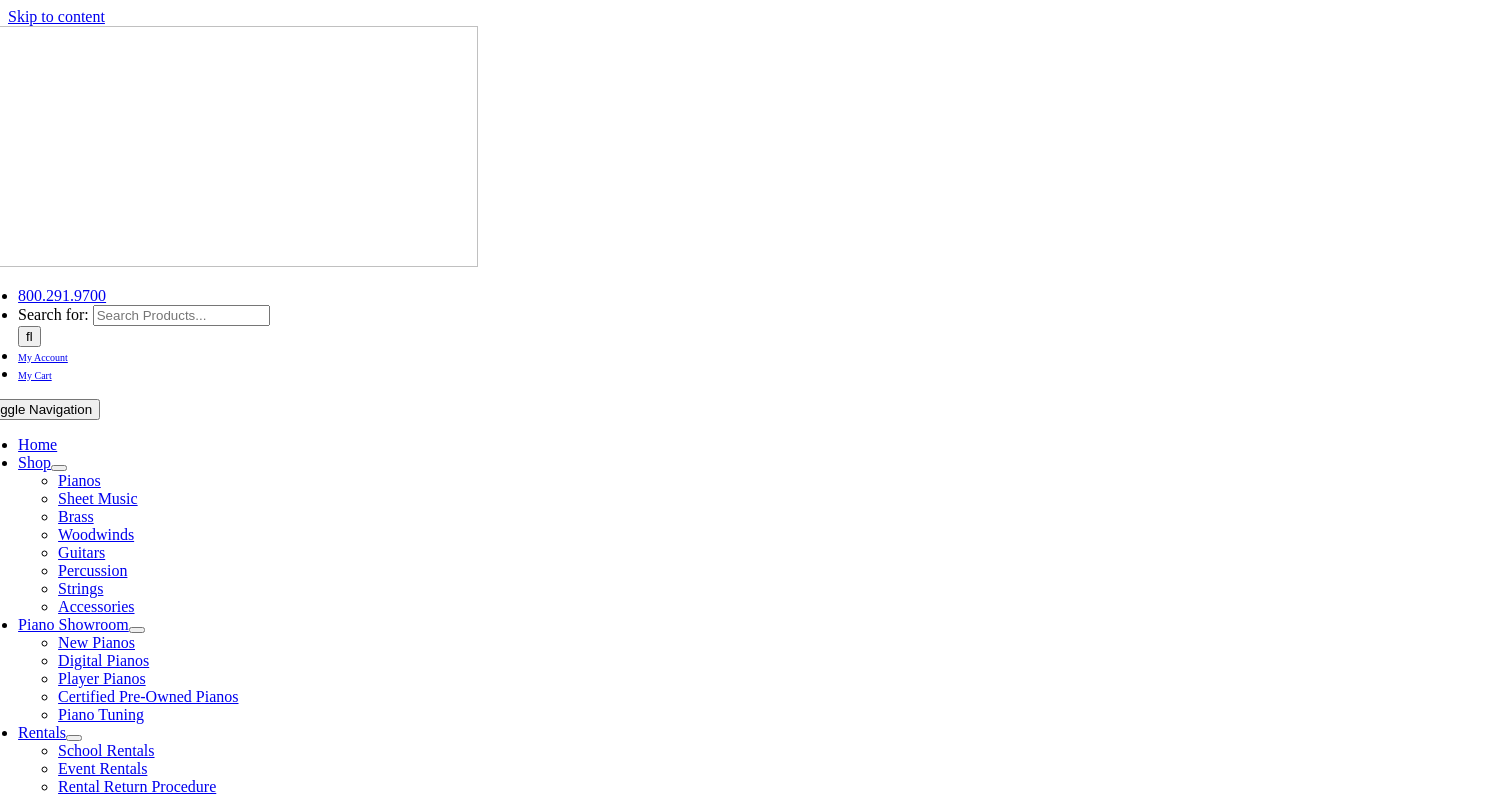 scroll, scrollTop: 0, scrollLeft: 0, axis: both 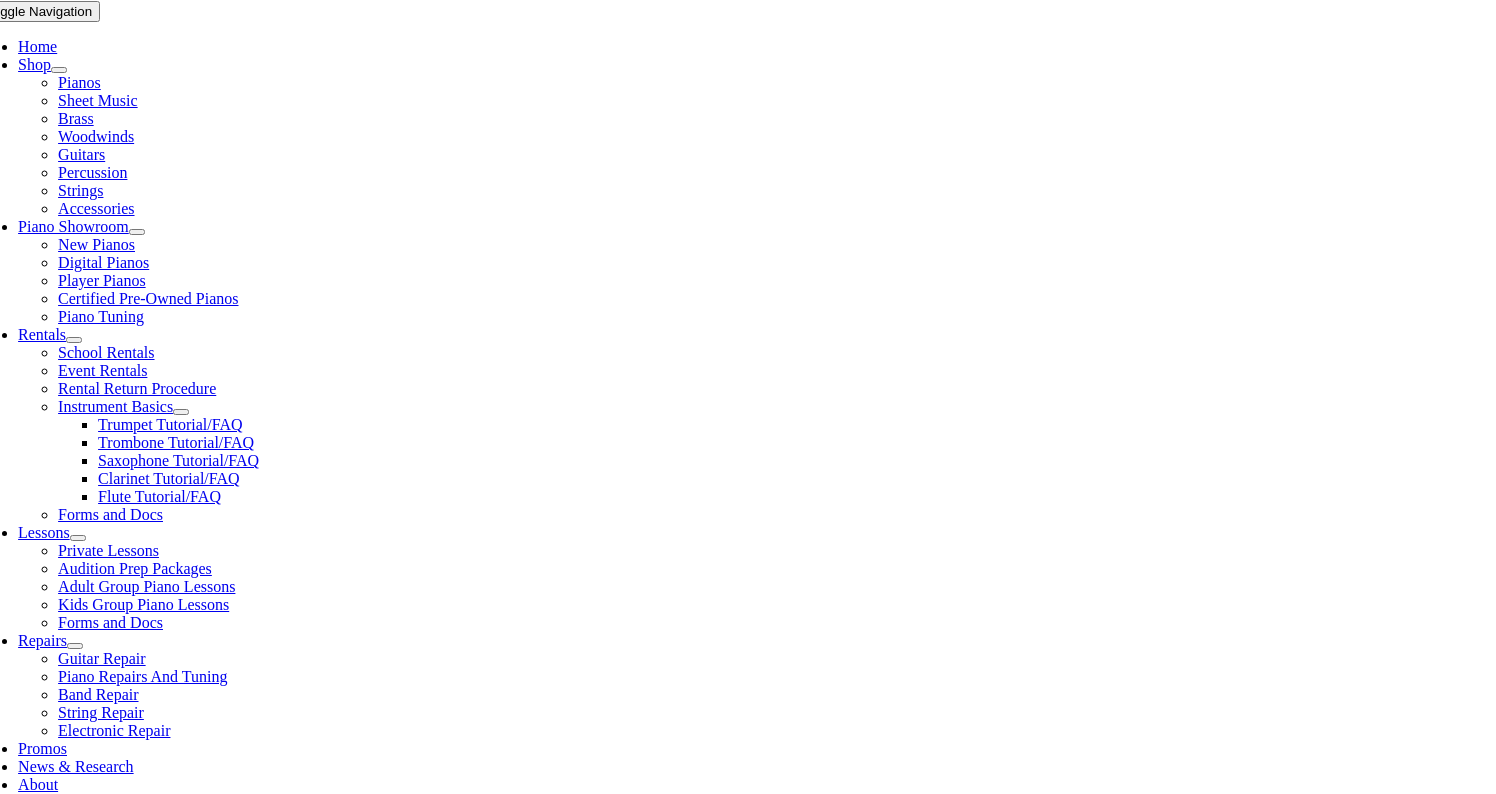click on "Select Grade..." at bounding box center (278, 1198) 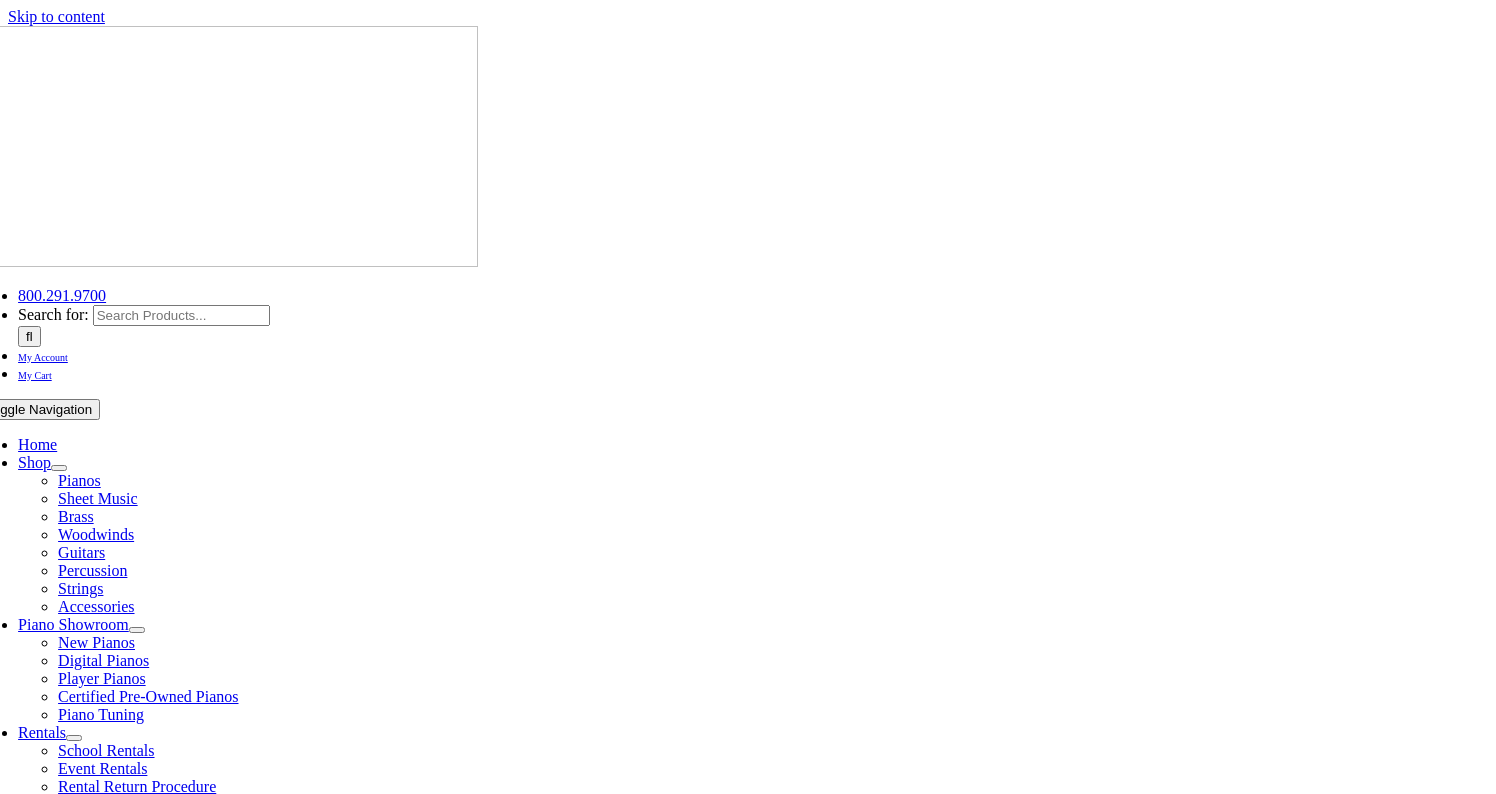 scroll, scrollTop: 0, scrollLeft: 0, axis: both 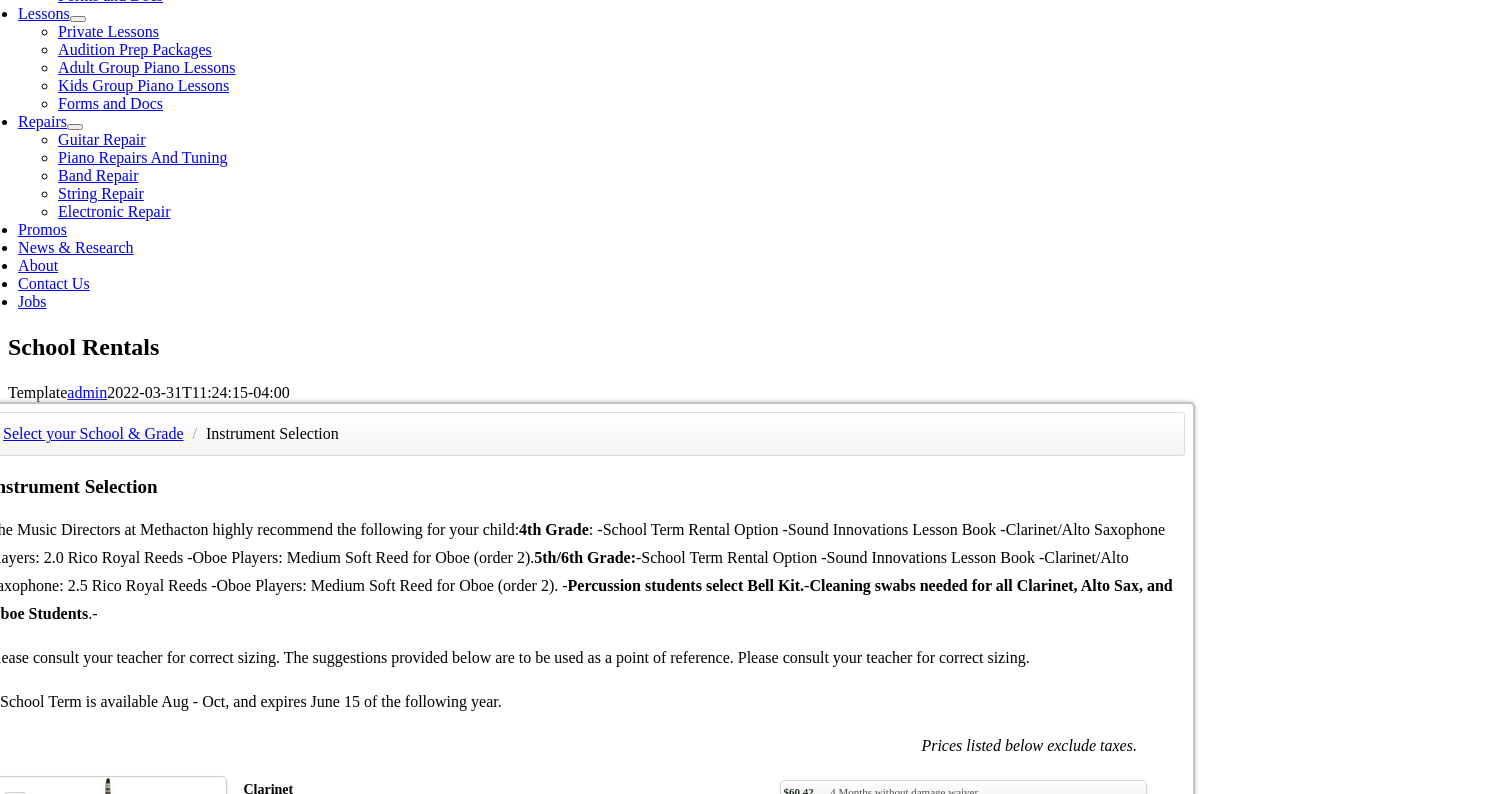 click on "$169.76  School Term(best value)* with damage waiver" at bounding box center (963, 1214) 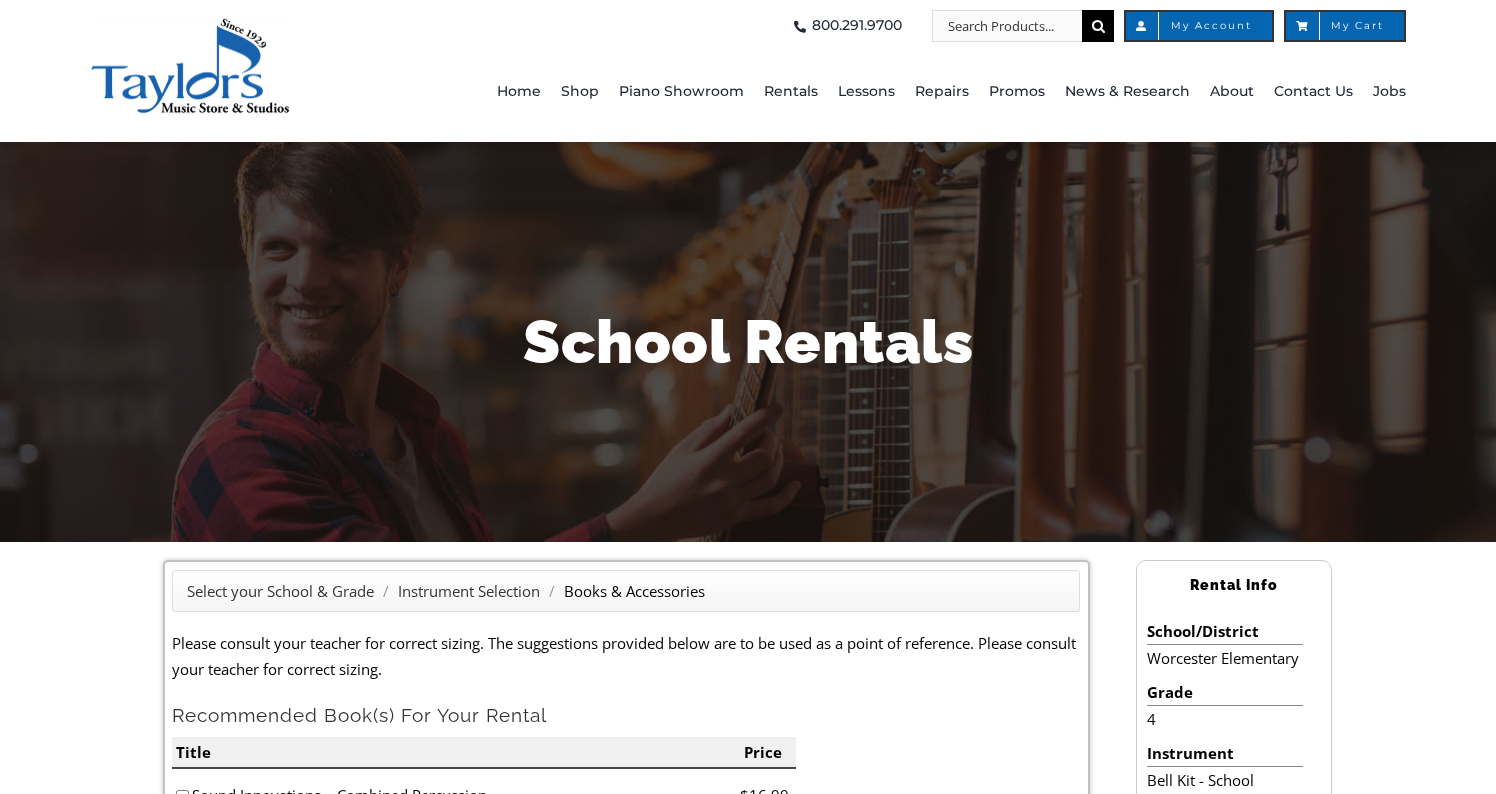 scroll, scrollTop: 72, scrollLeft: 0, axis: vertical 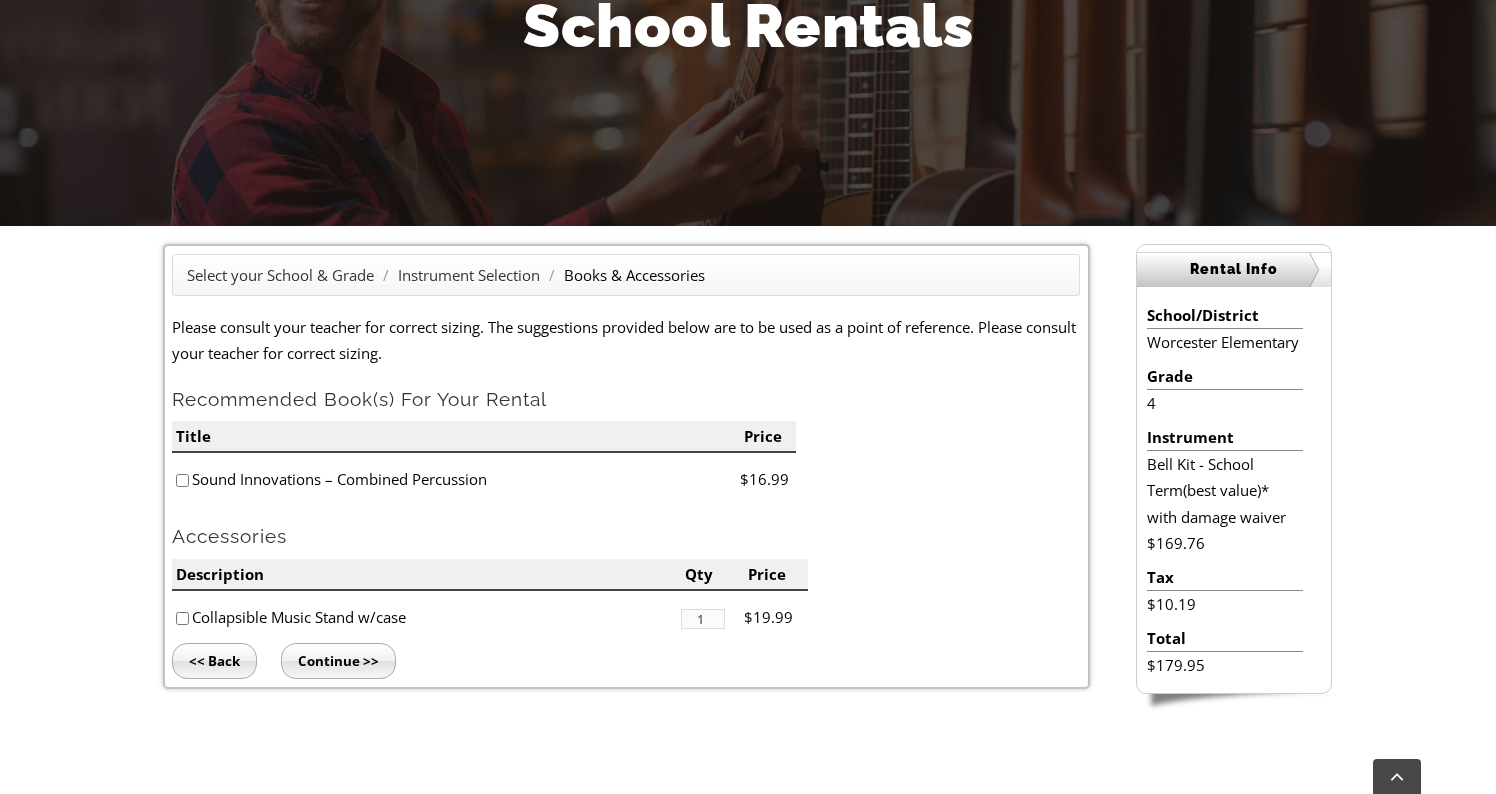 click at bounding box center (182, 480) 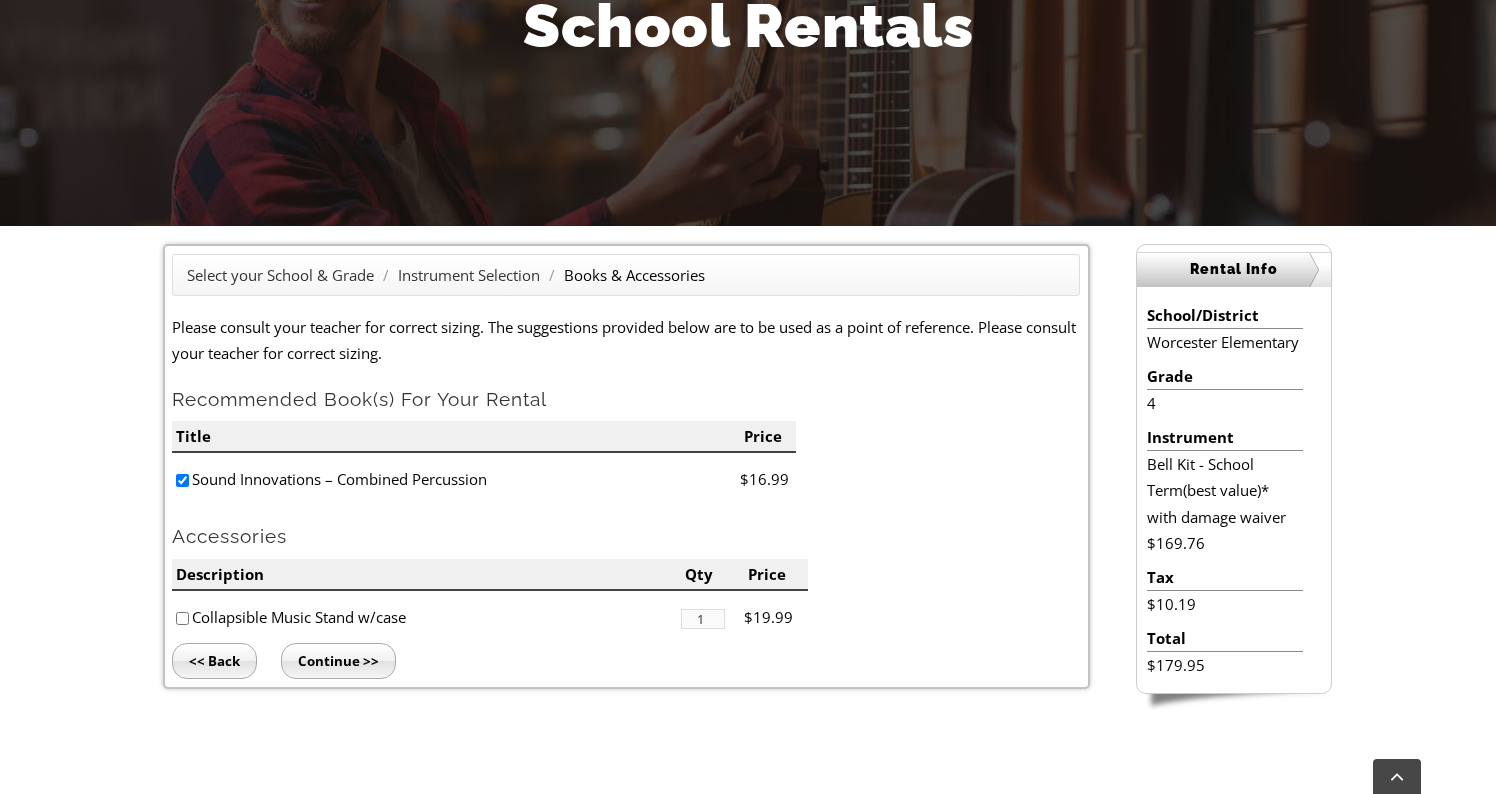 click at bounding box center [182, 618] 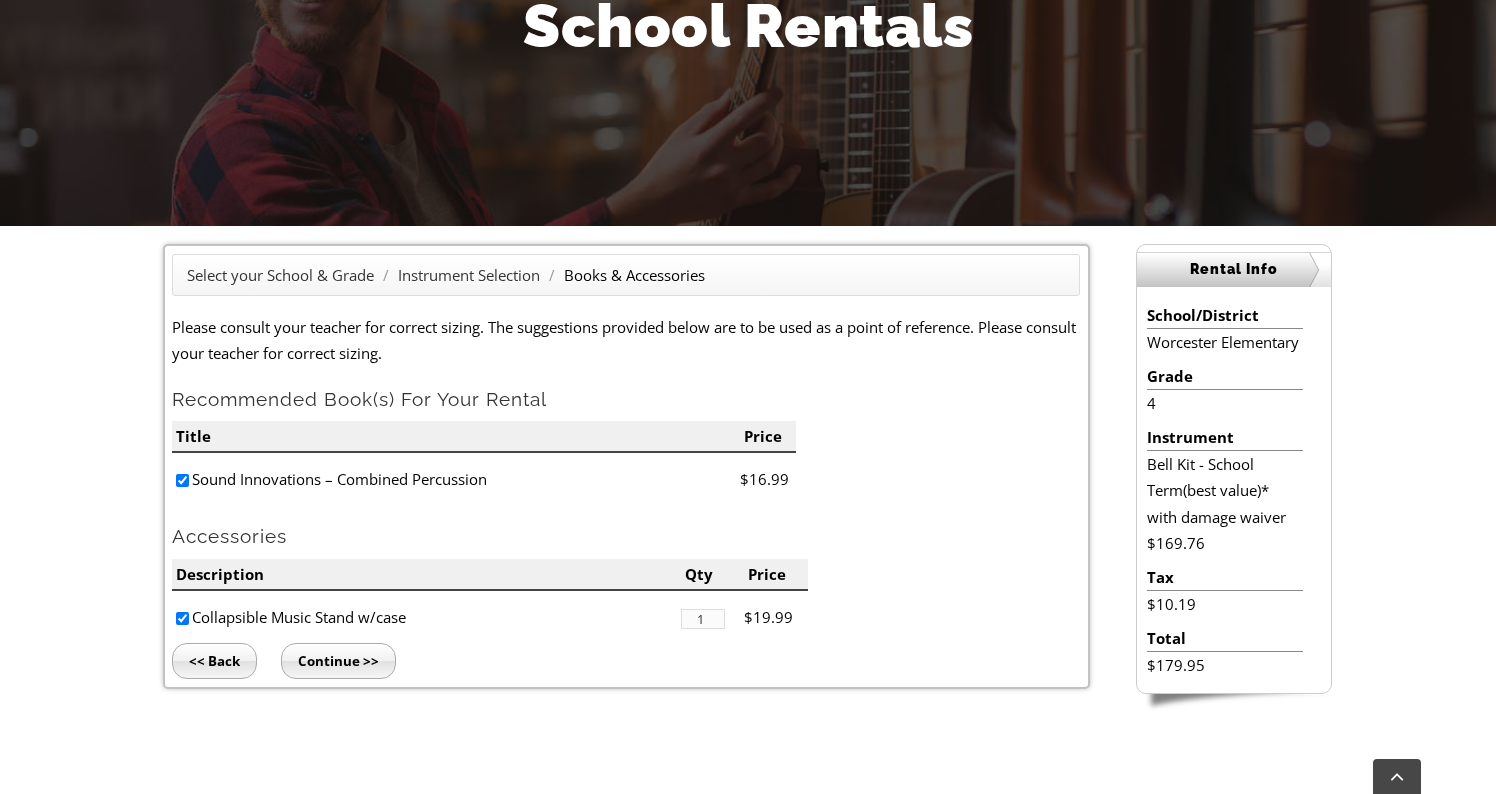 click at bounding box center (182, 618) 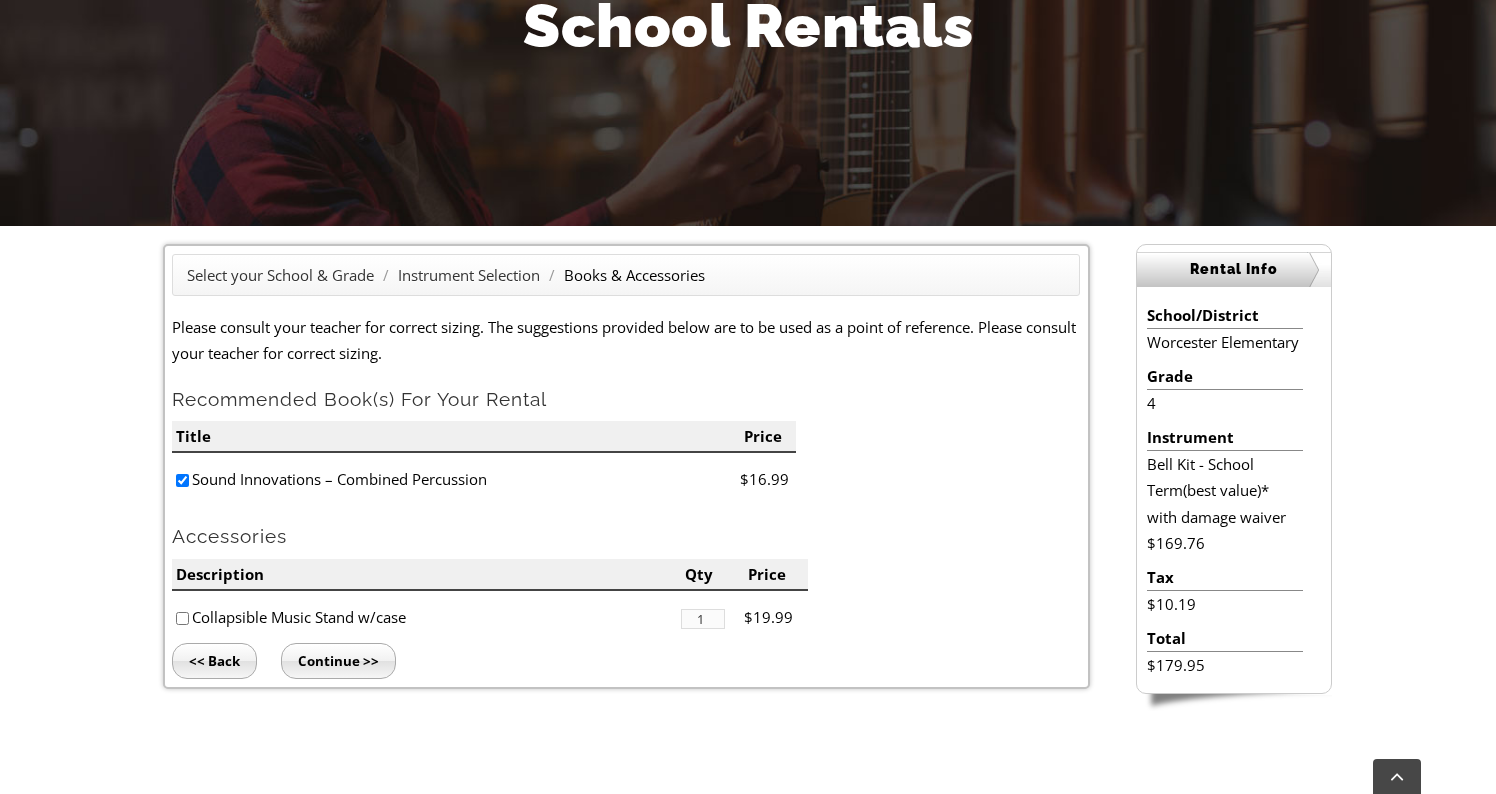 click on "Continue >>" at bounding box center [338, 661] 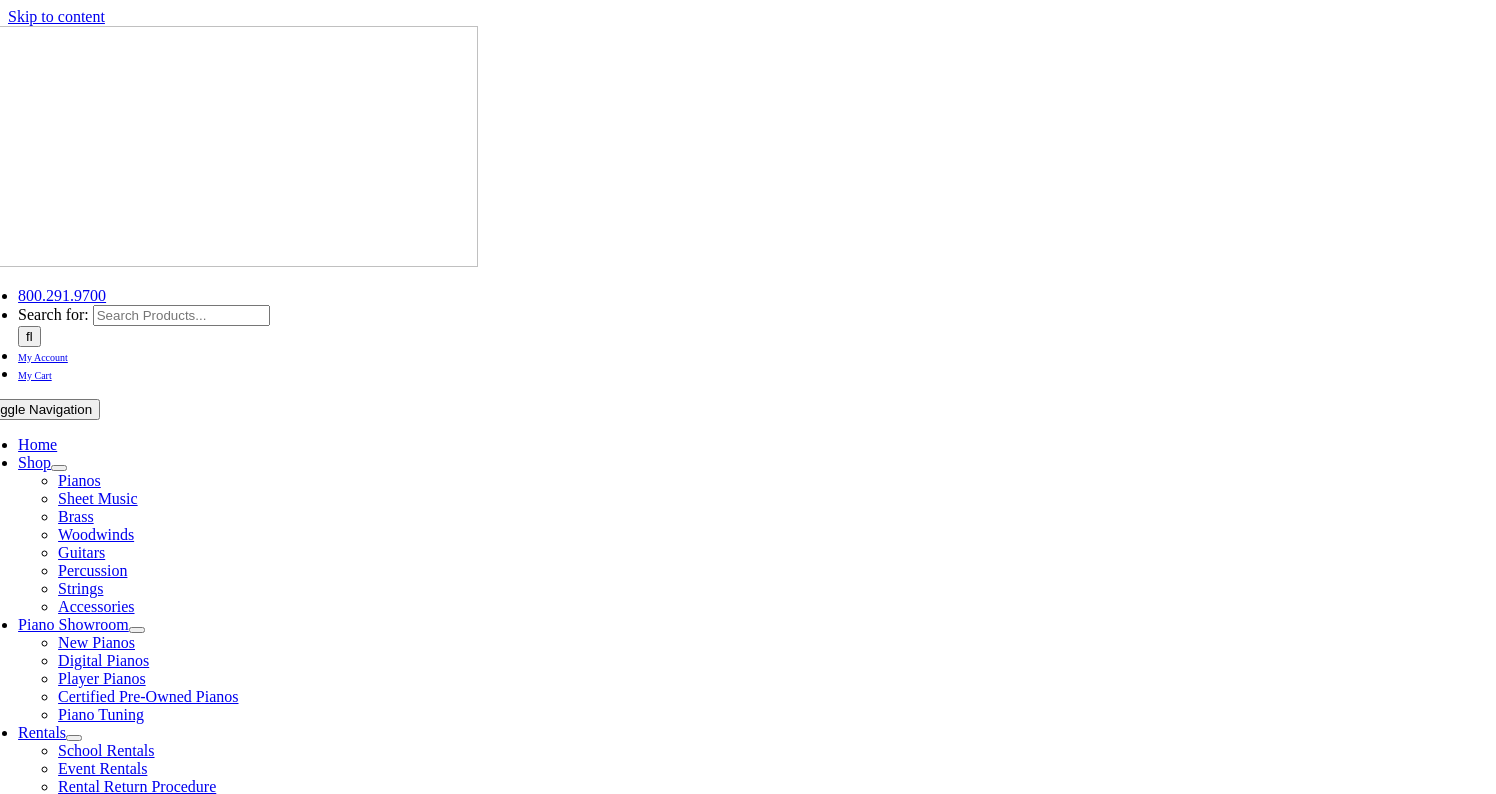 scroll, scrollTop: 0, scrollLeft: 0, axis: both 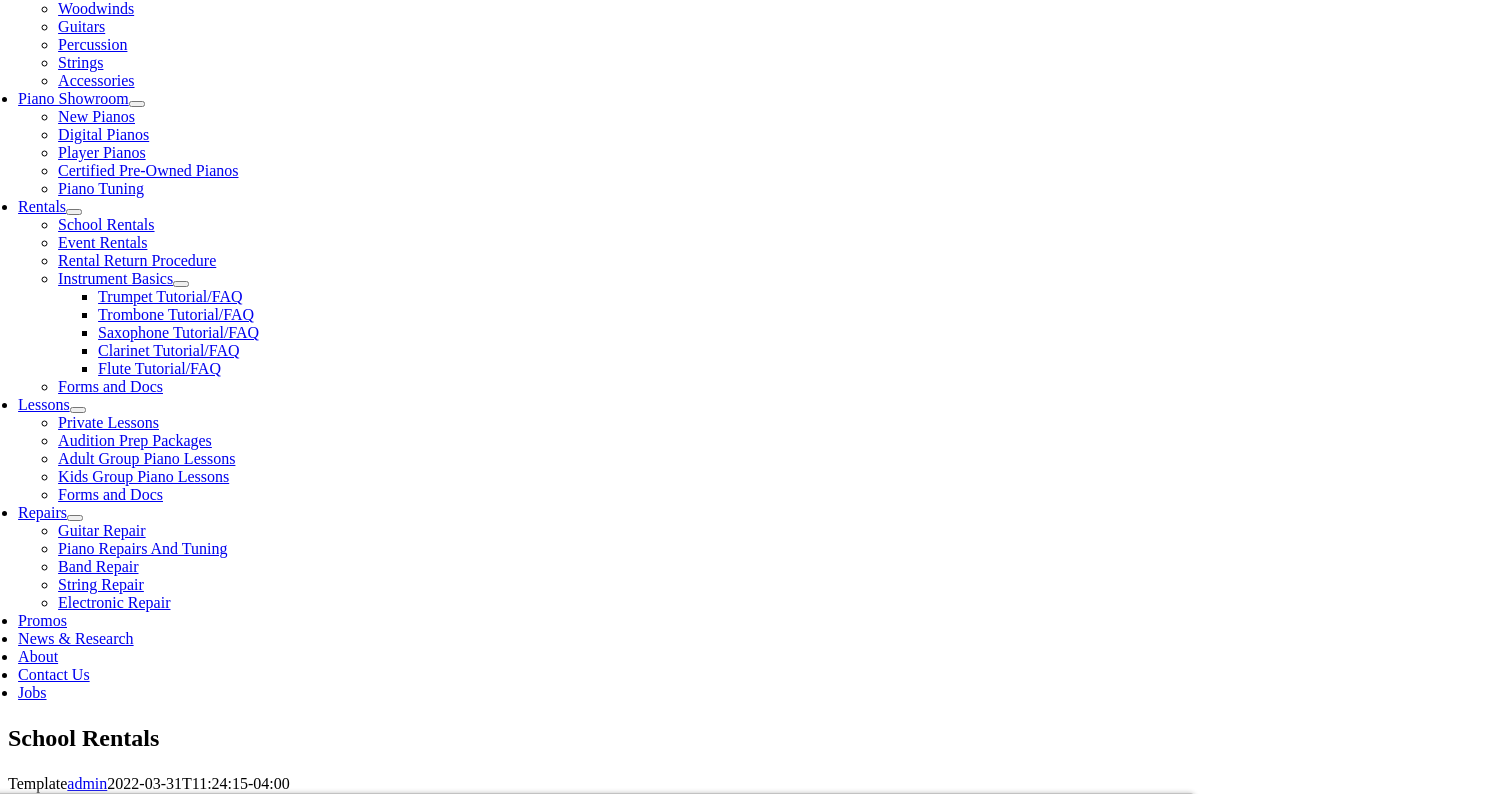 type on "1" 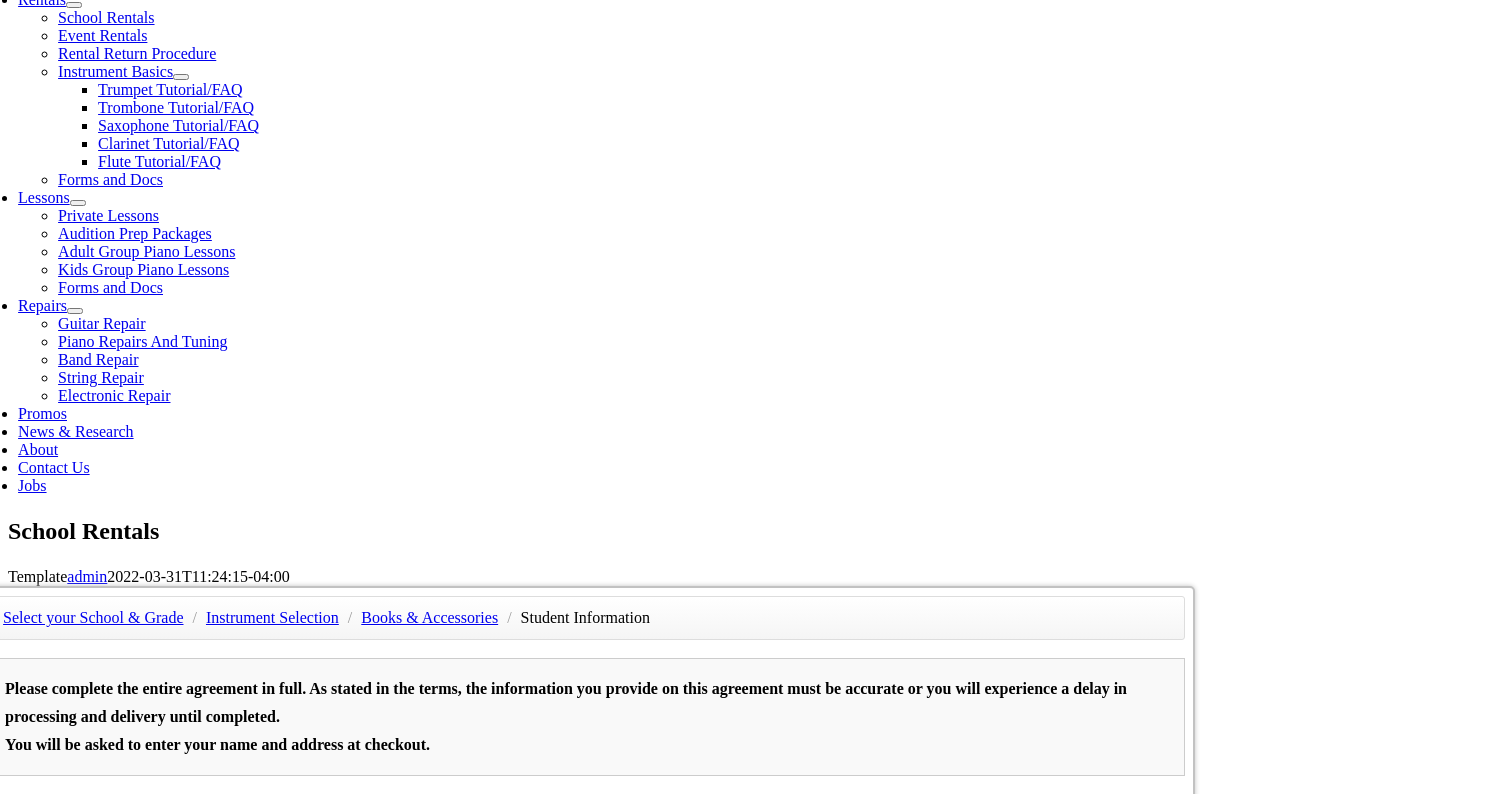 scroll, scrollTop: 743, scrollLeft: 0, axis: vertical 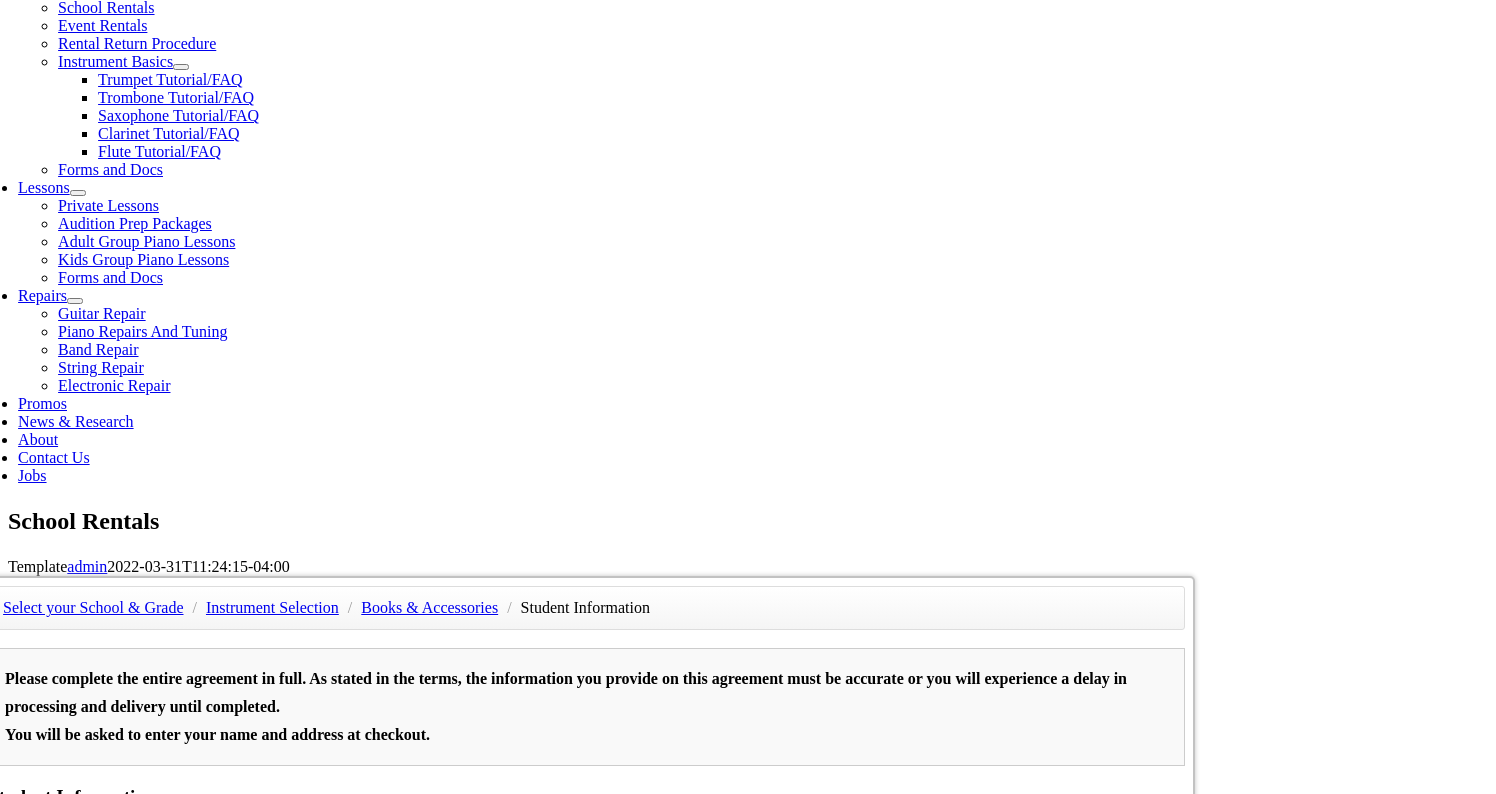 type on "Victoria Calhoon" 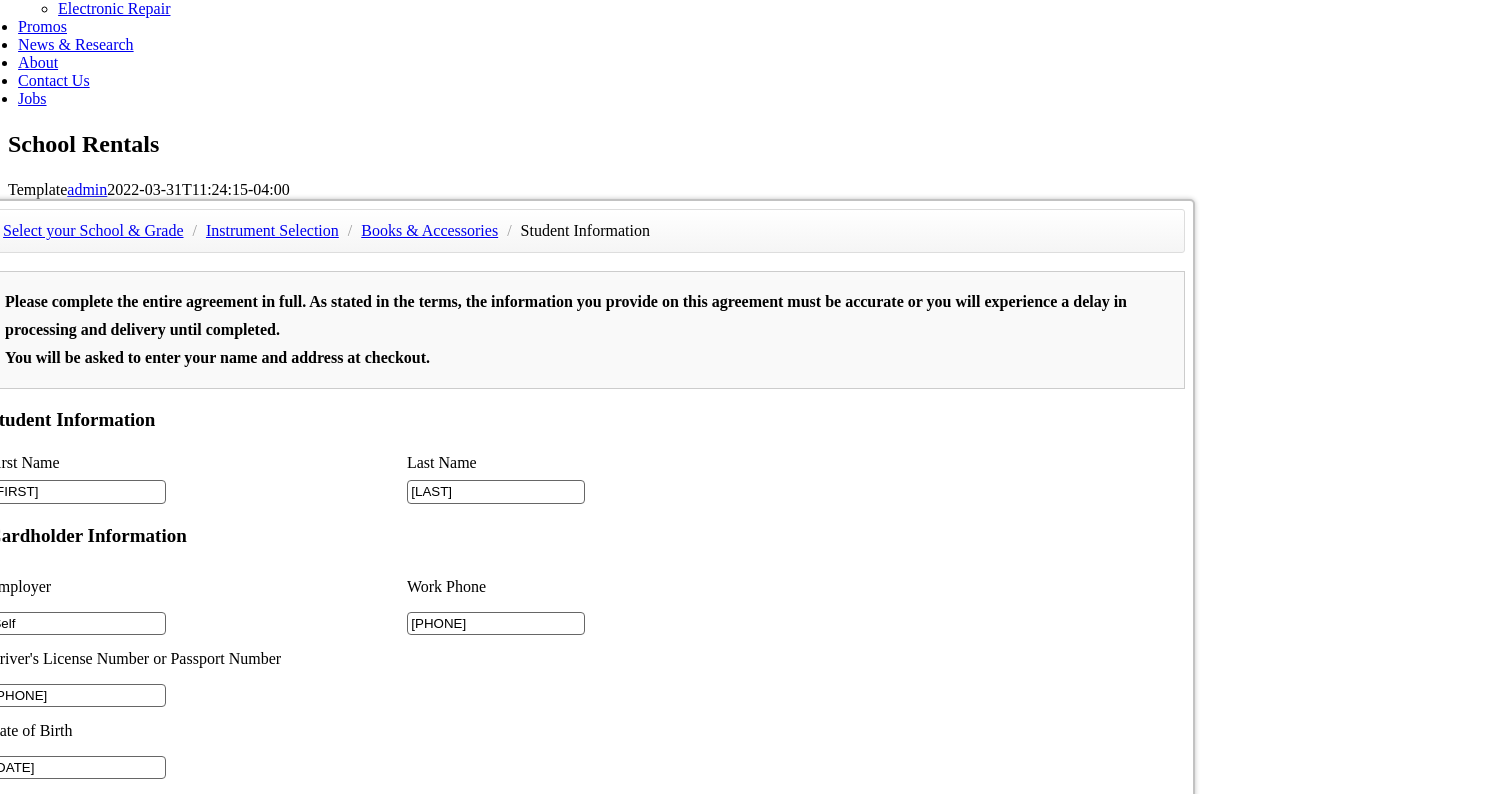 scroll, scrollTop: 1131, scrollLeft: 0, axis: vertical 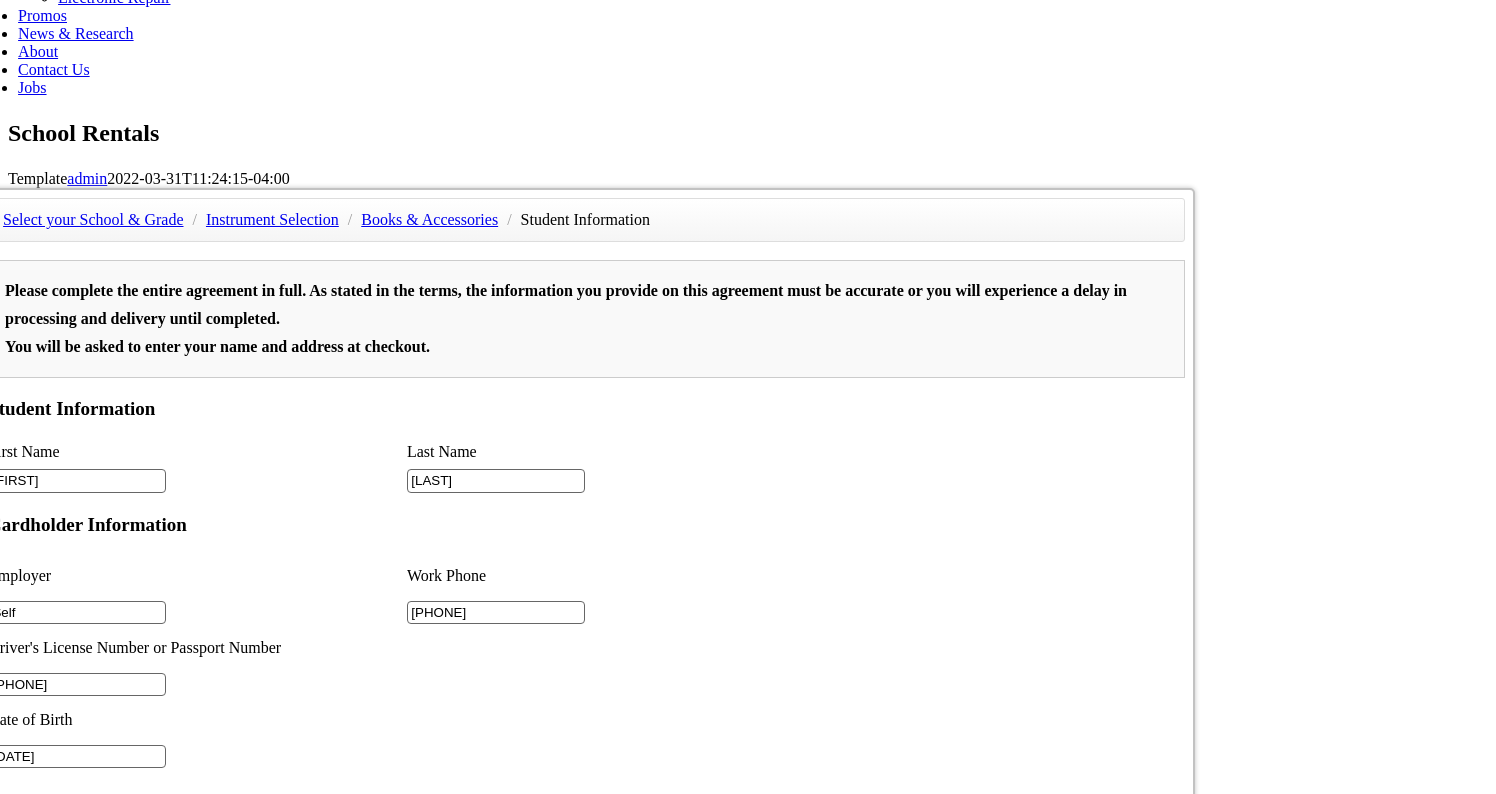 type on "Merck" 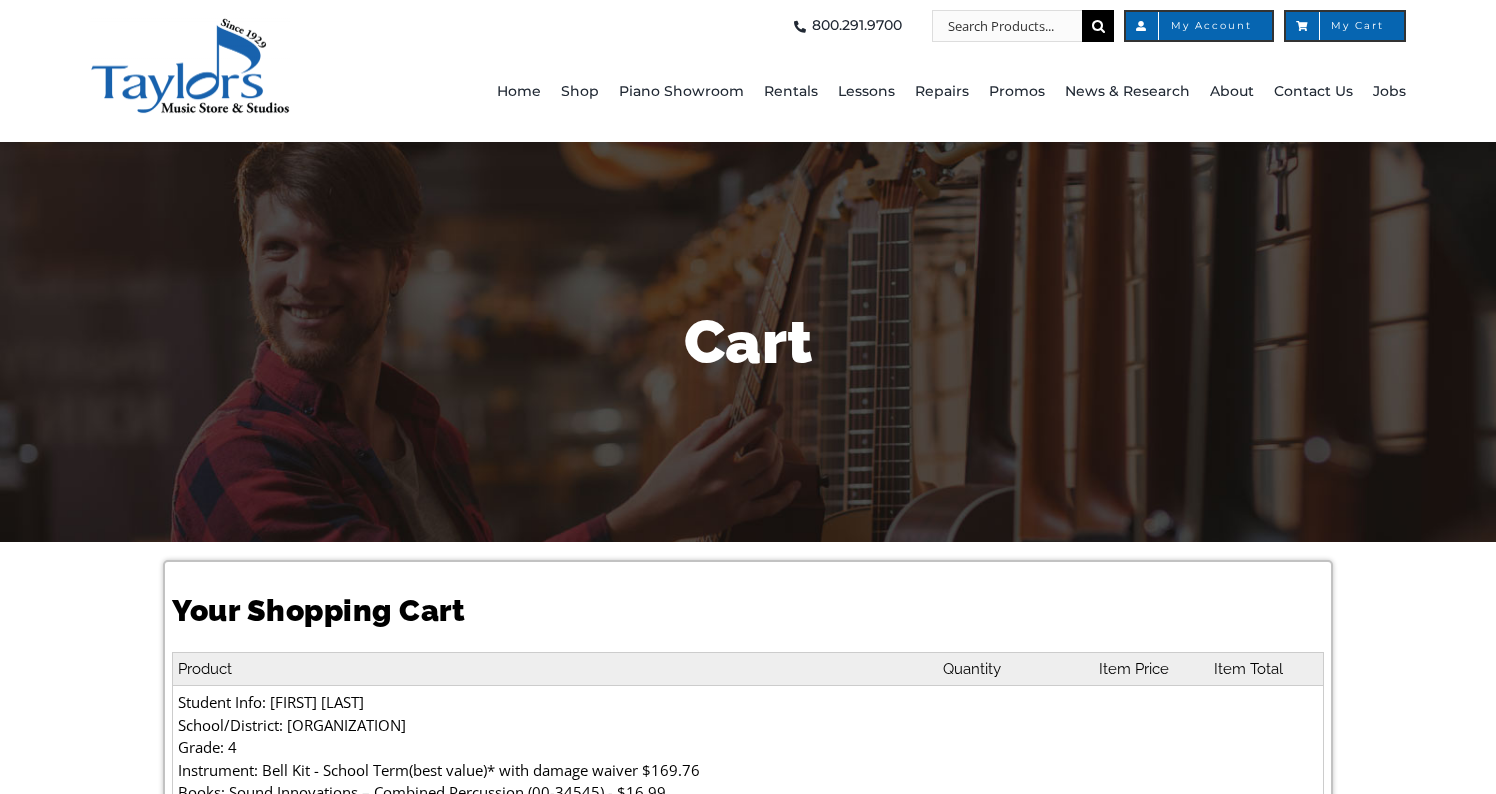 scroll, scrollTop: 0, scrollLeft: 0, axis: both 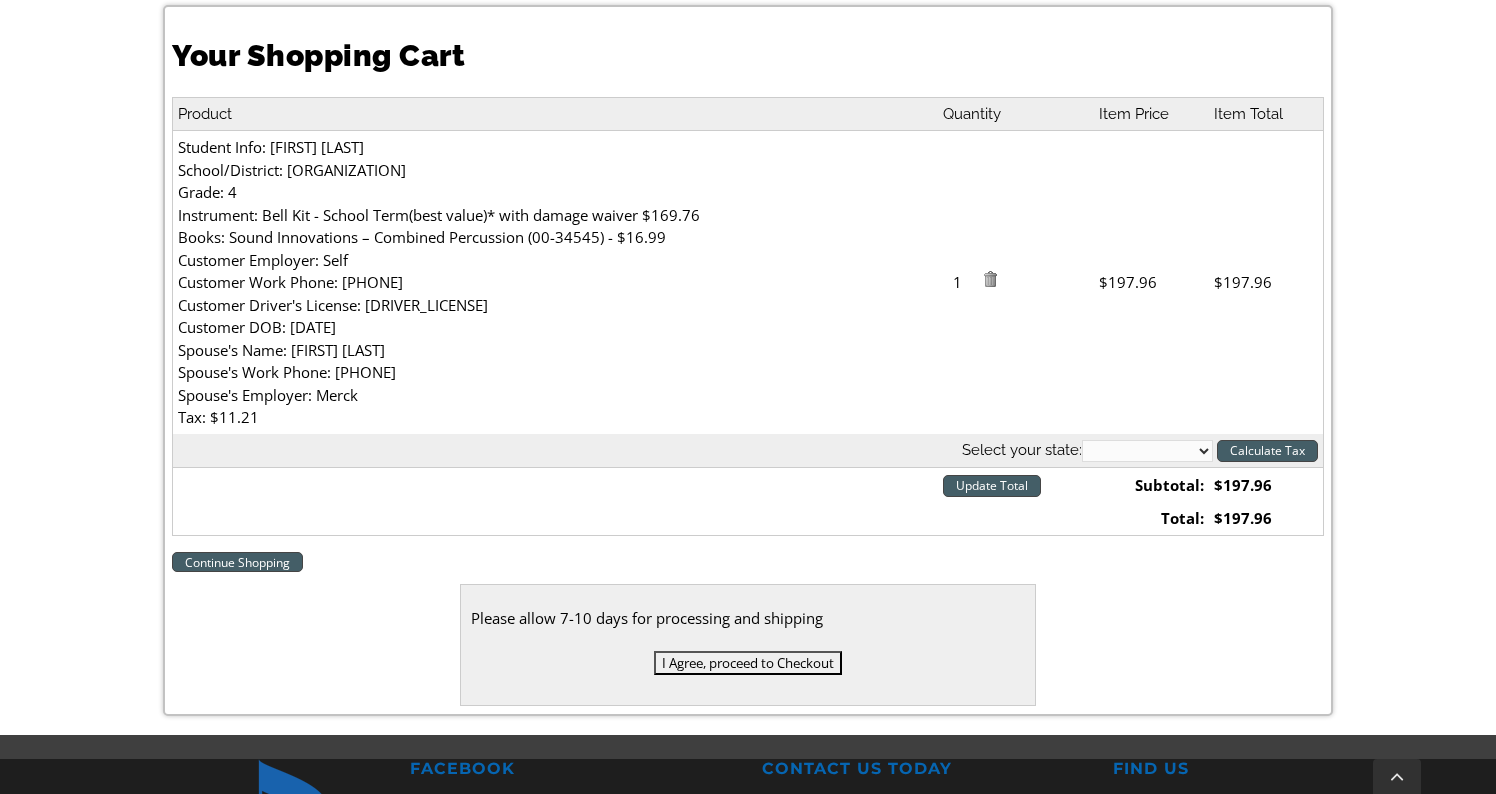 select on "PA" 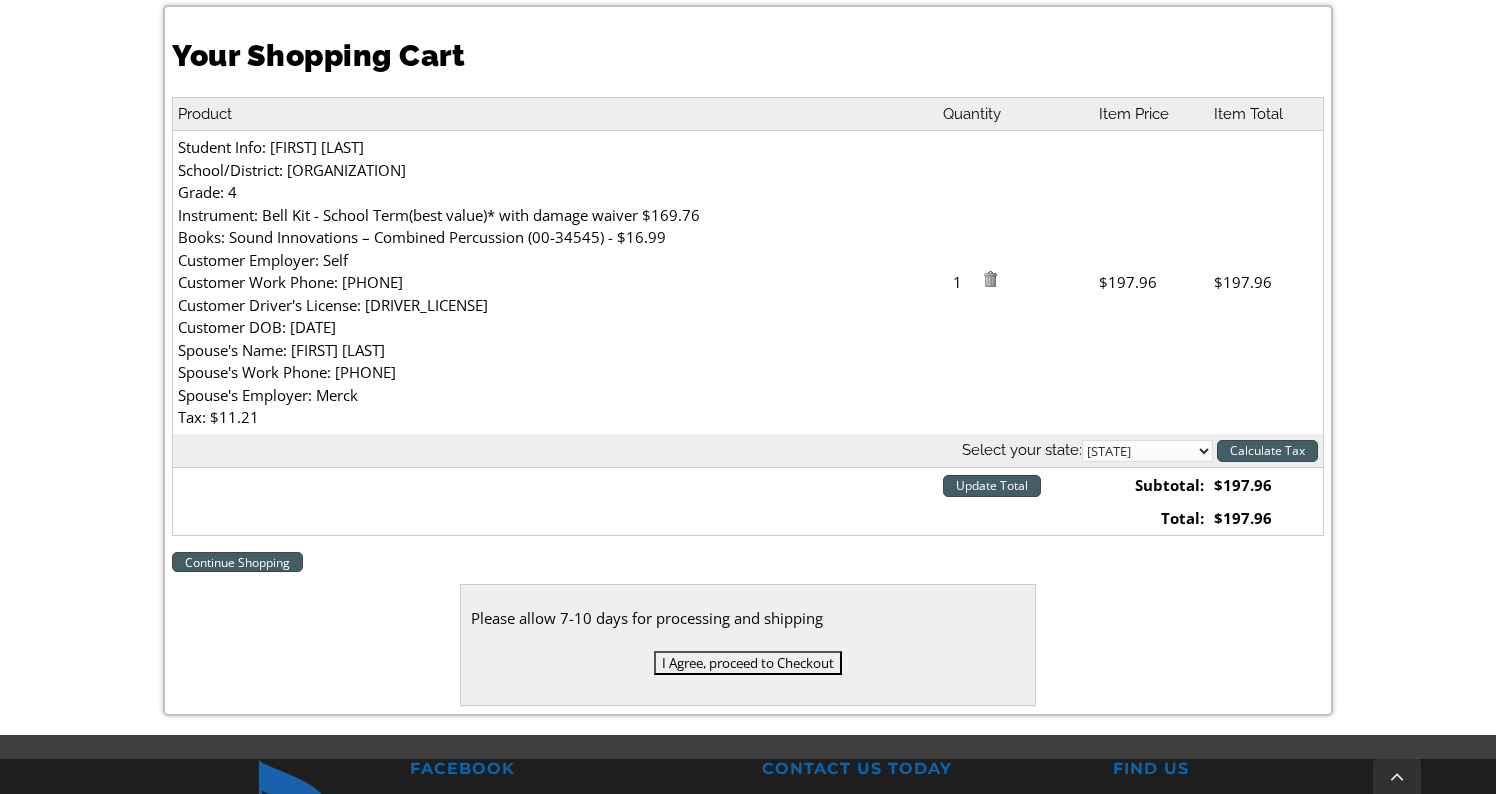 click on "I Agree, proceed to Checkout" at bounding box center (748, 663) 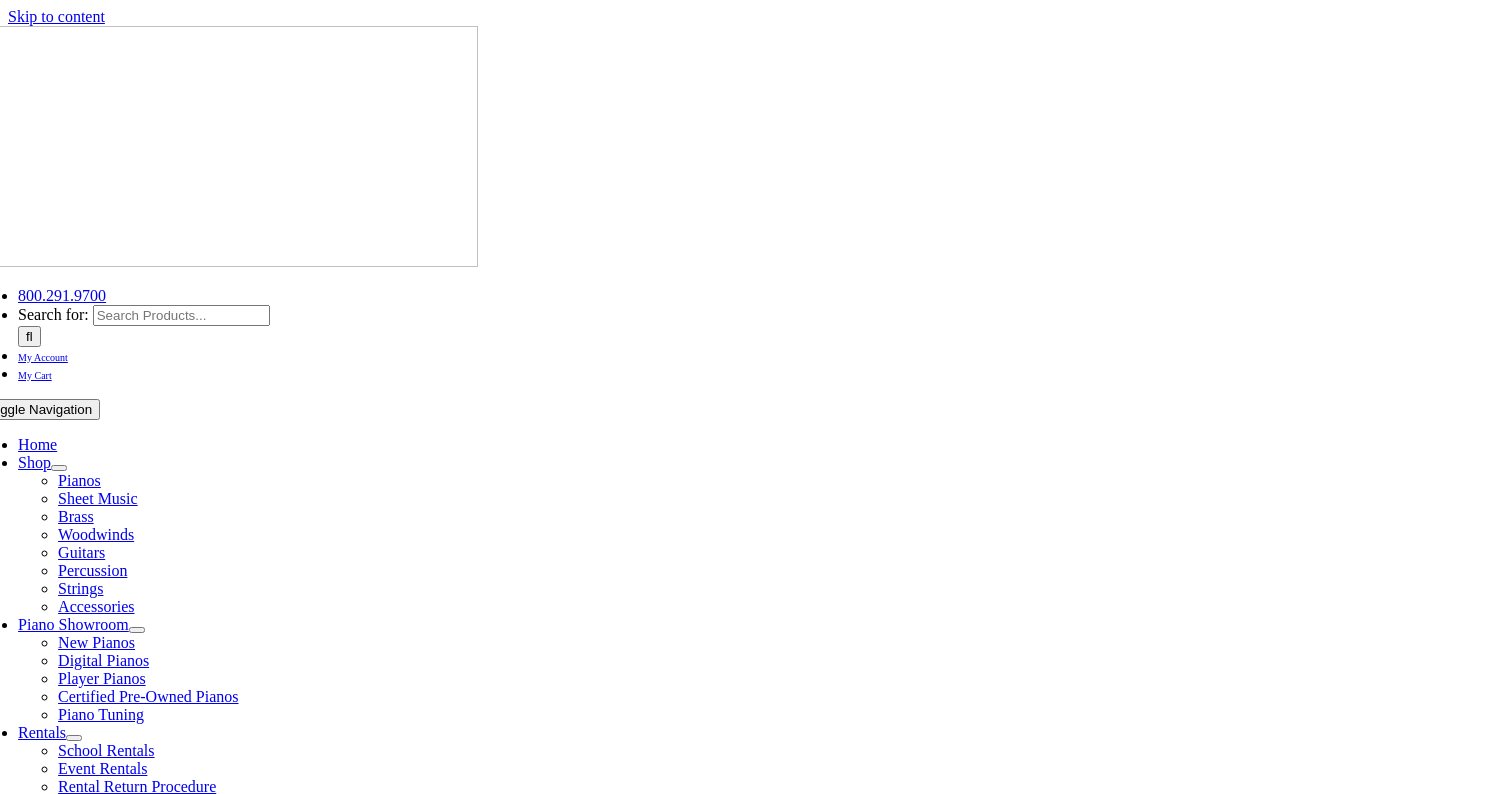 scroll, scrollTop: 0, scrollLeft: 0, axis: both 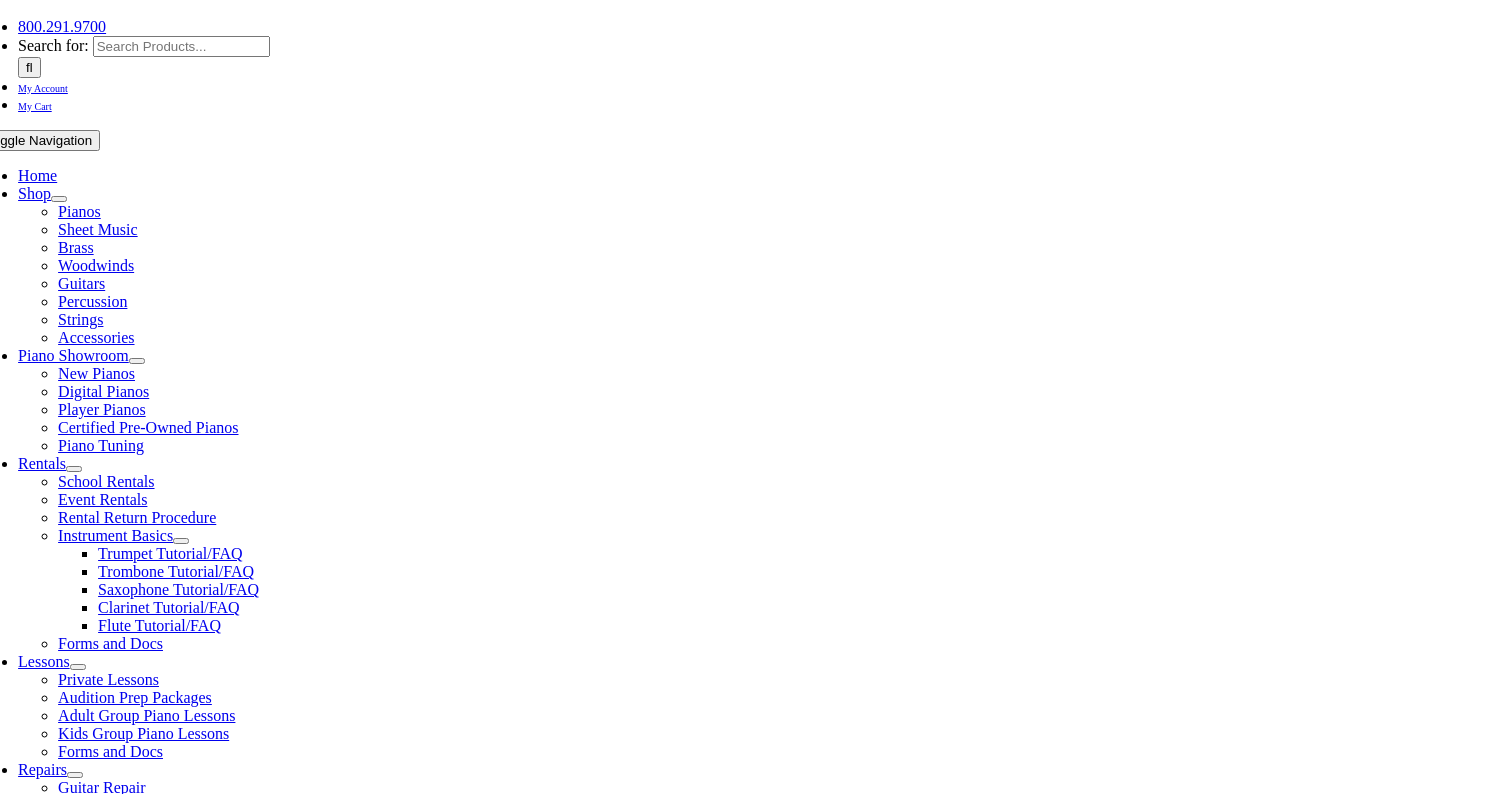 type on "bcalhoon23" 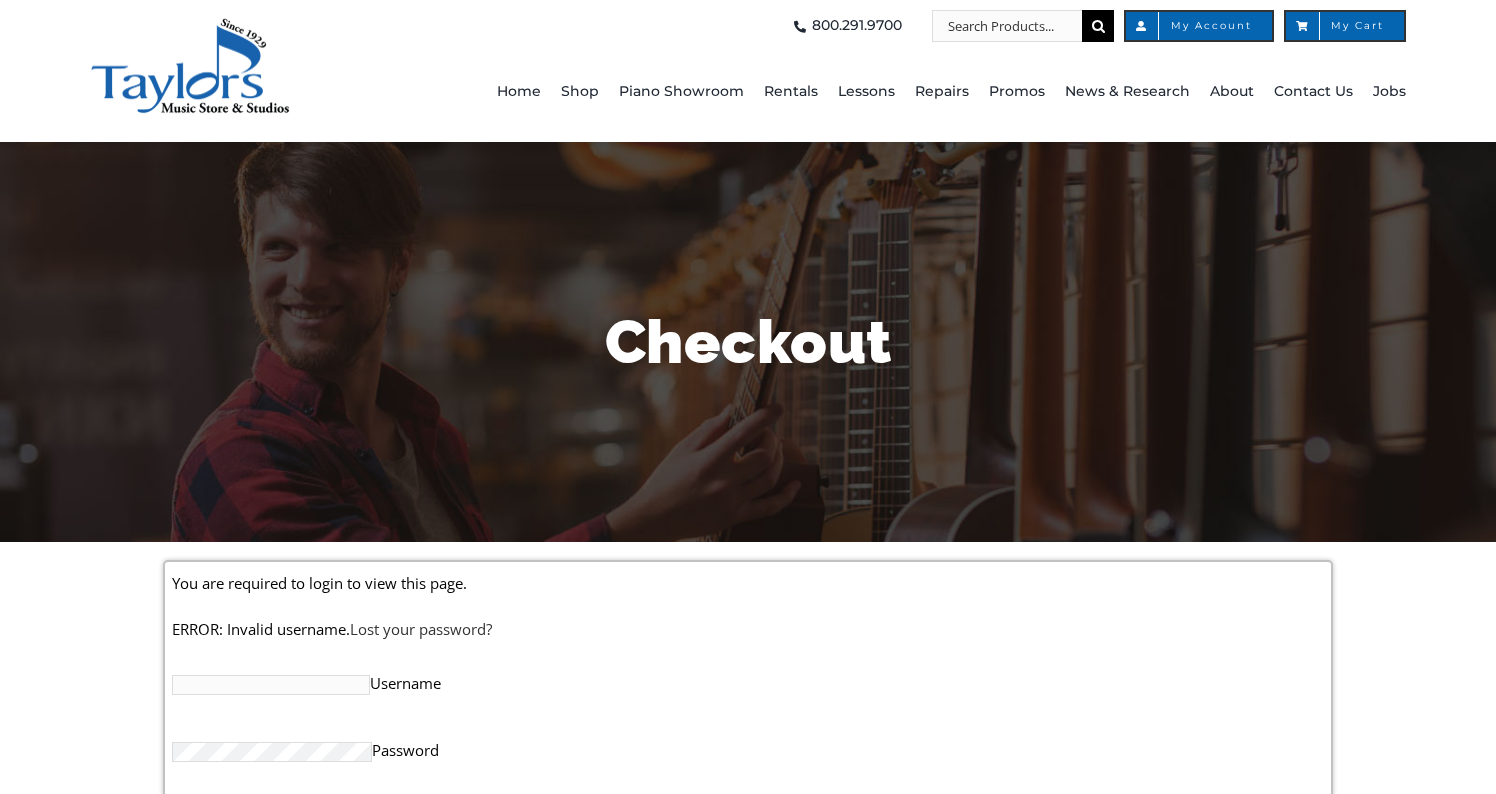 scroll, scrollTop: 0, scrollLeft: 0, axis: both 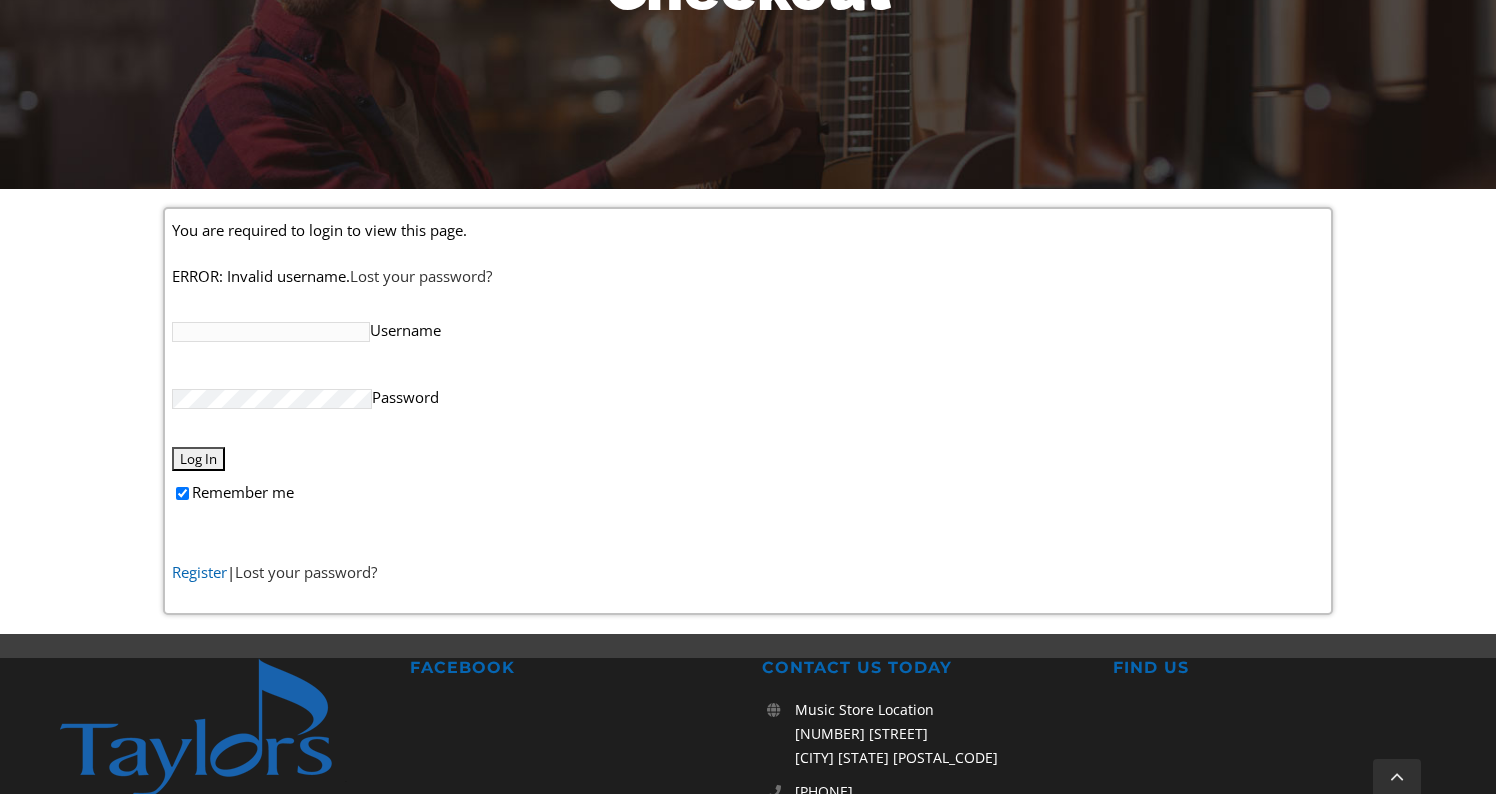 click on "Register" at bounding box center (199, 572) 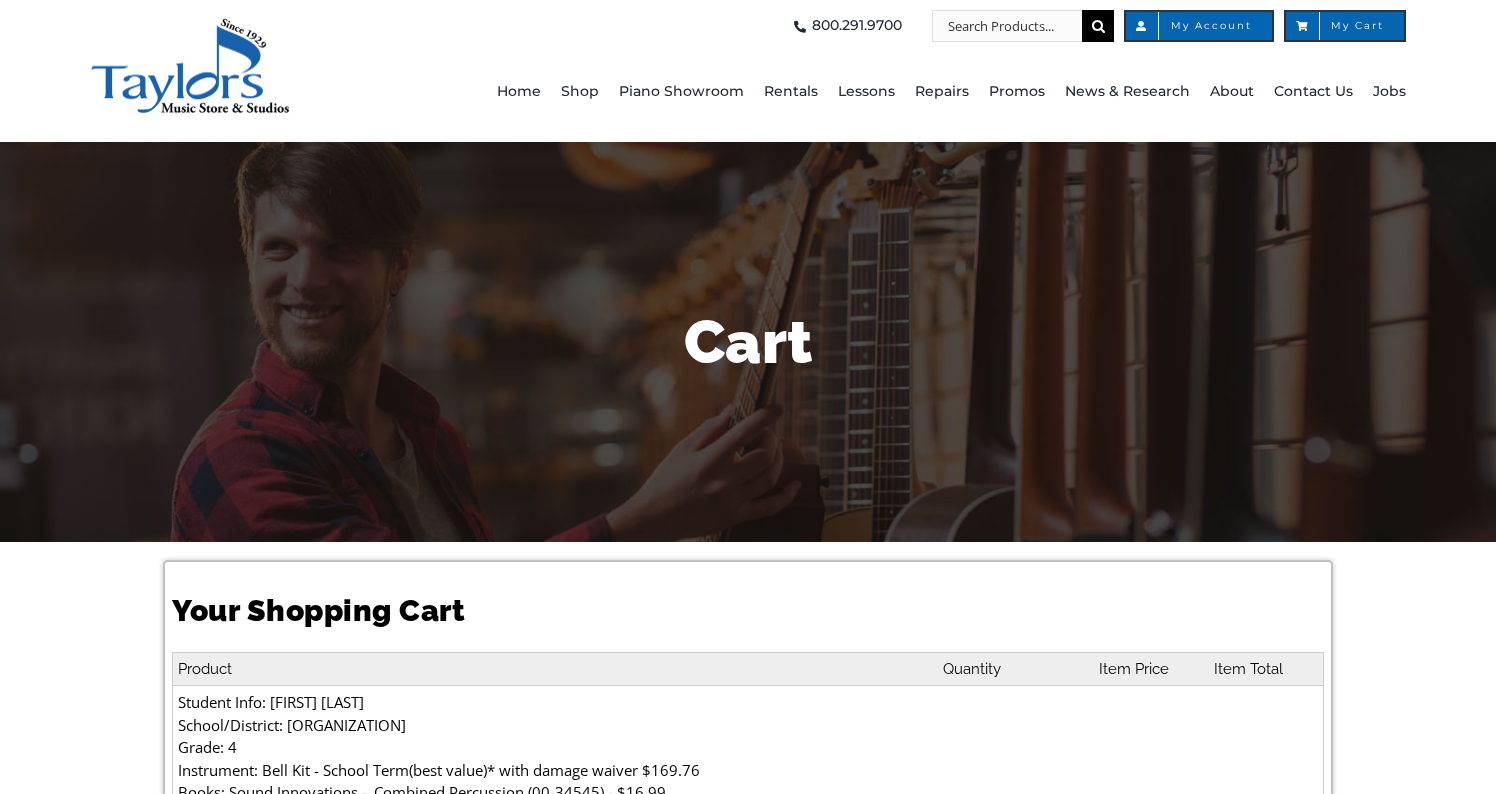 select on "PA" 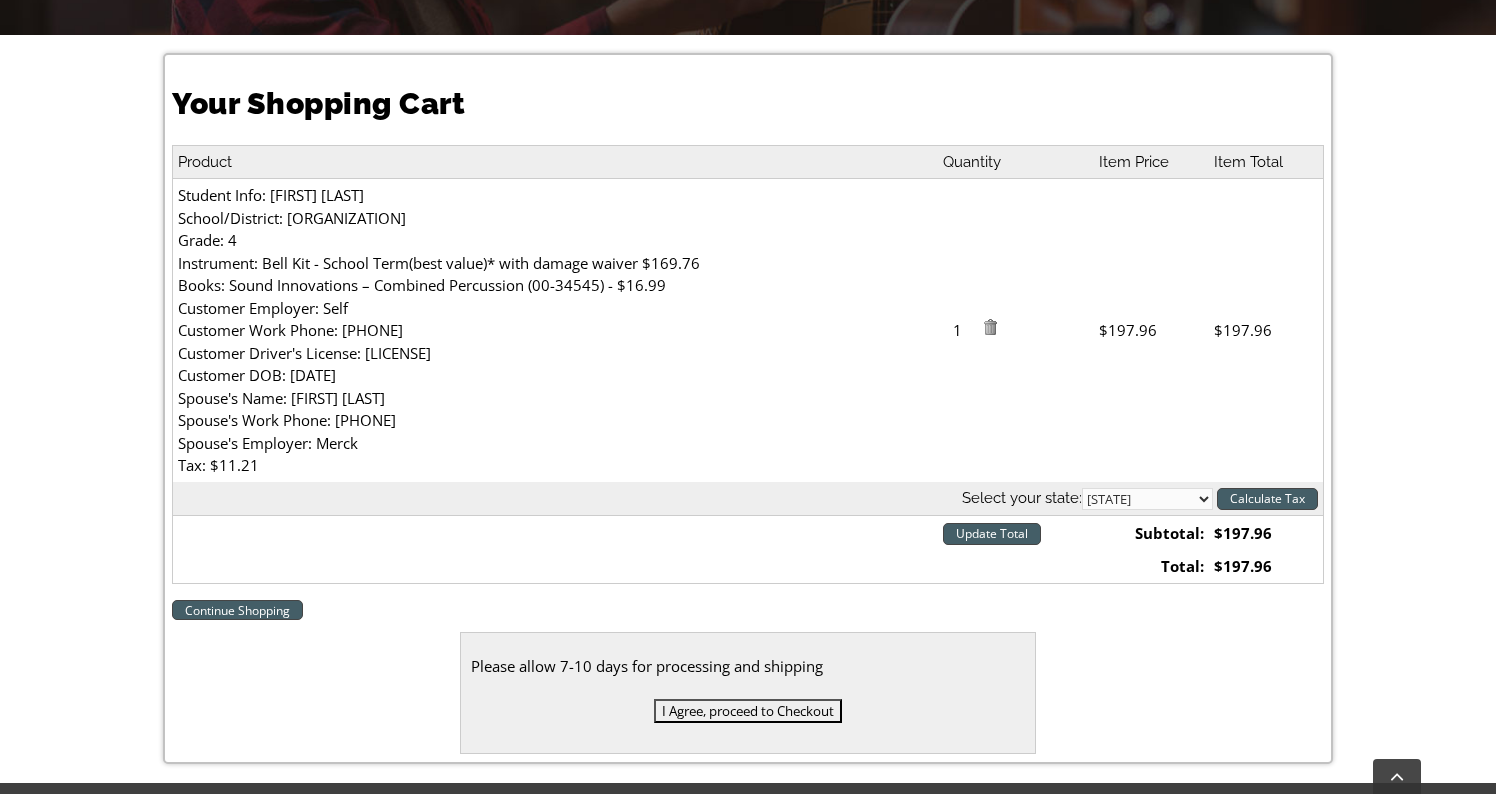 scroll, scrollTop: 579, scrollLeft: 0, axis: vertical 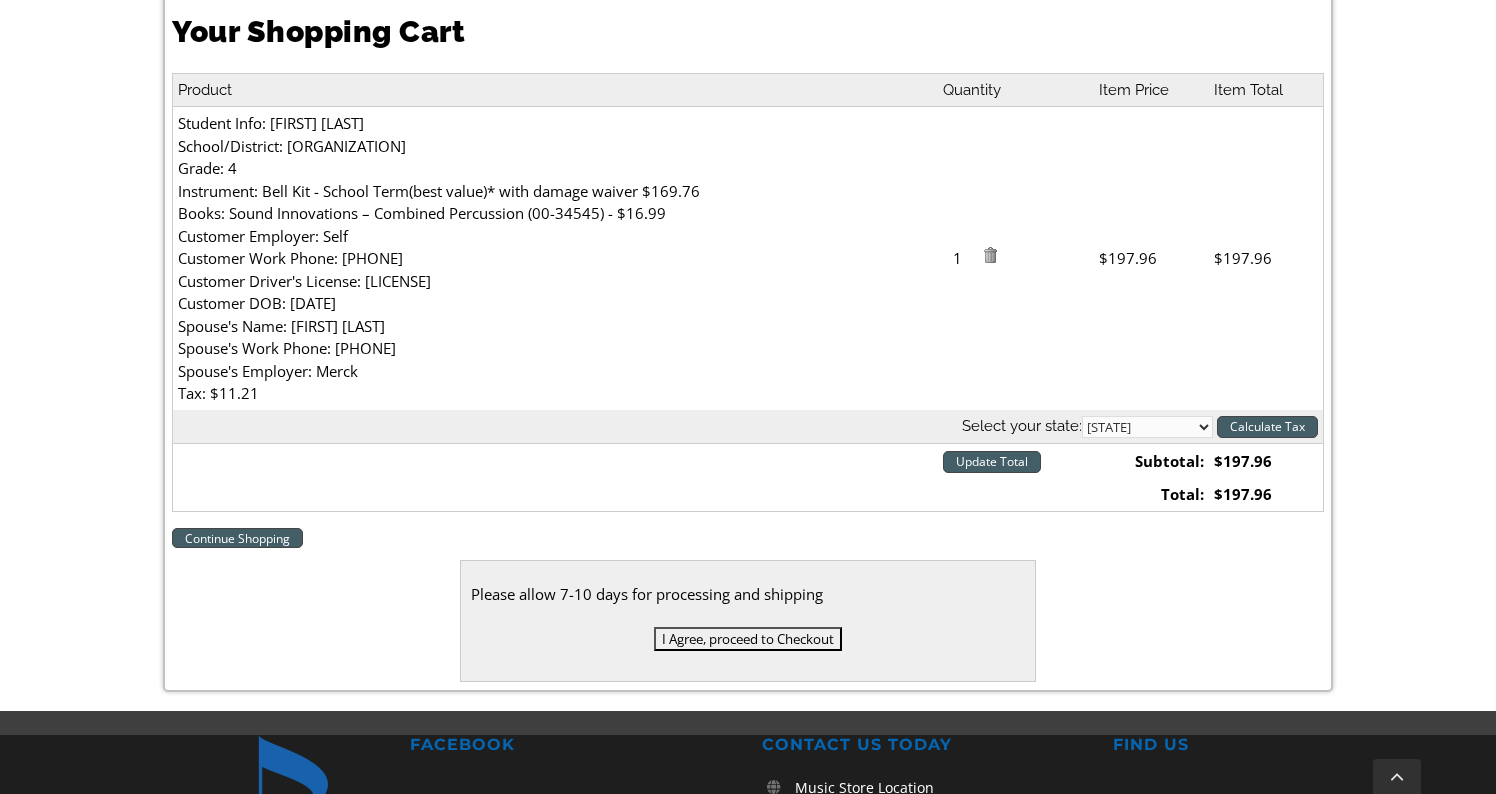 click on "I Agree, proceed to Checkout" at bounding box center [748, 639] 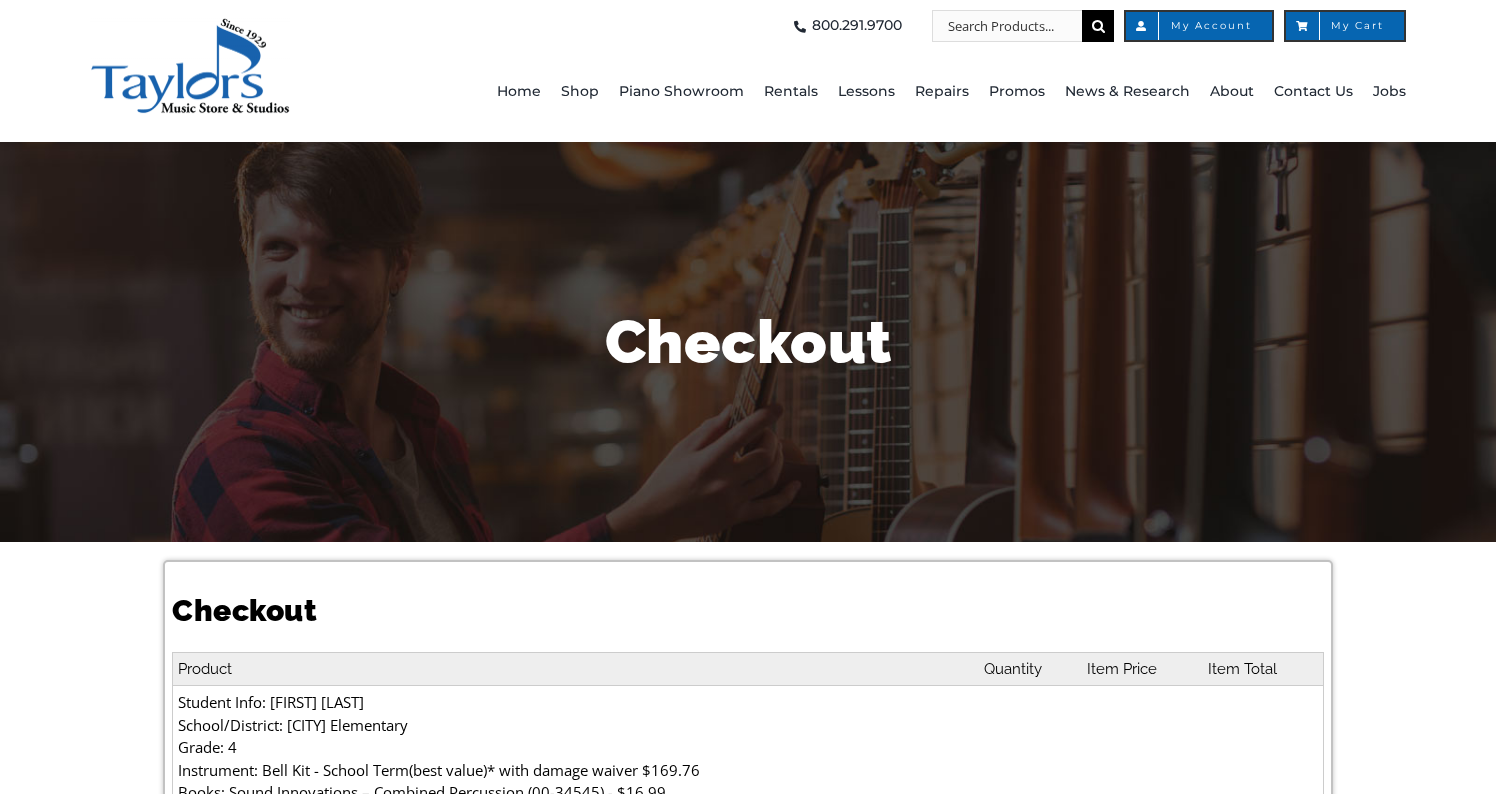 select 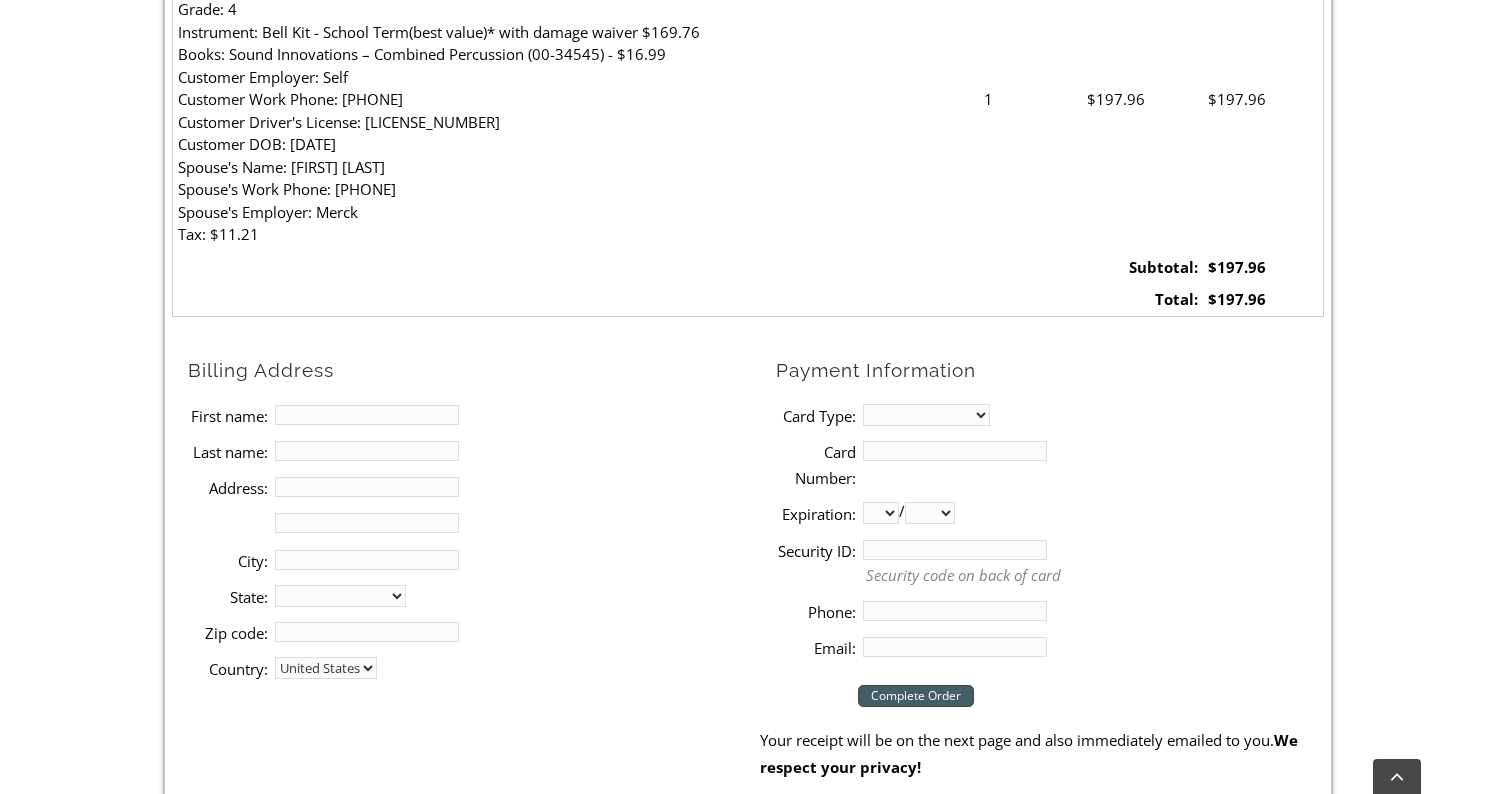 scroll, scrollTop: 857, scrollLeft: 0, axis: vertical 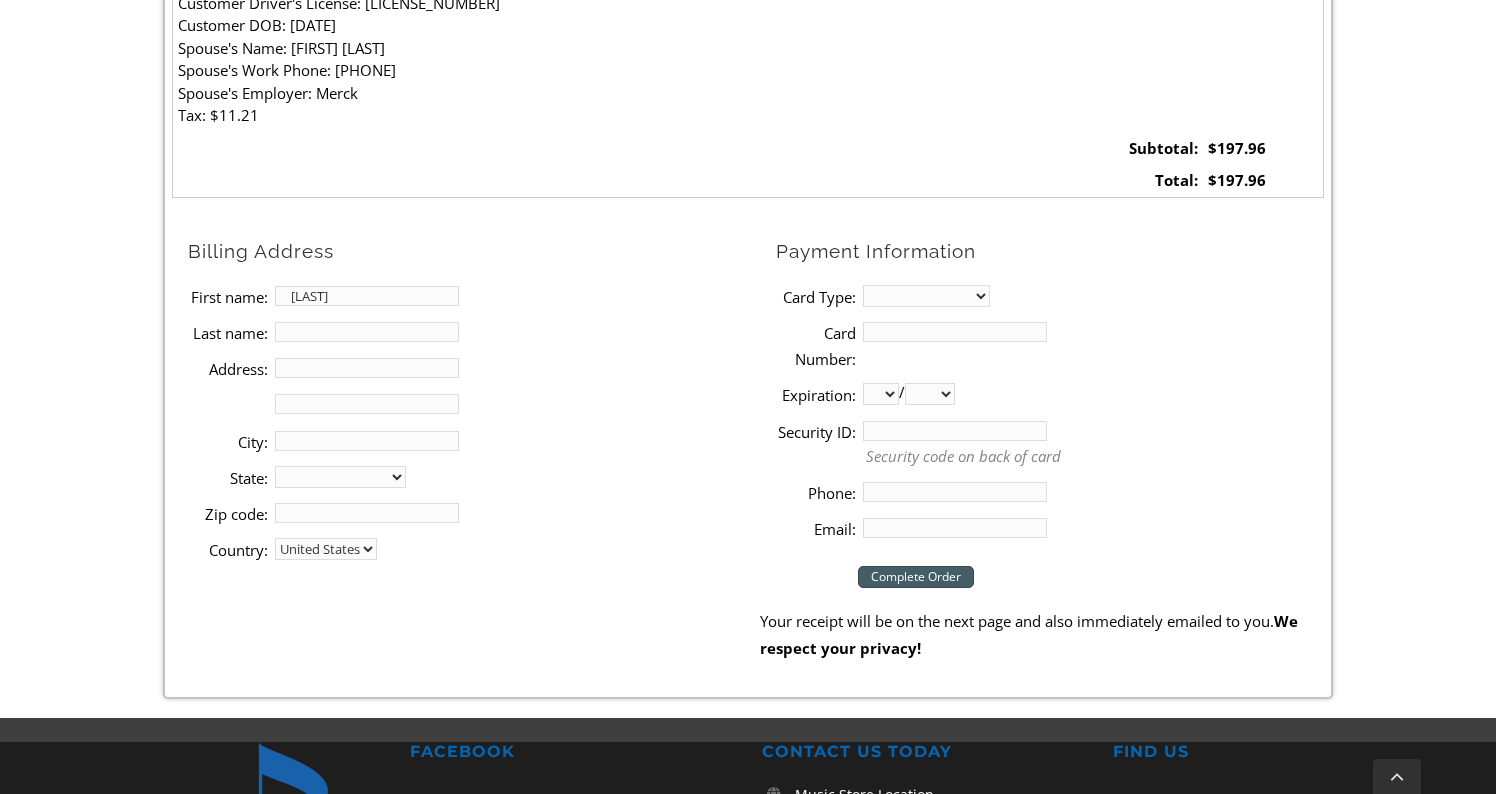 type on "[LAST]" 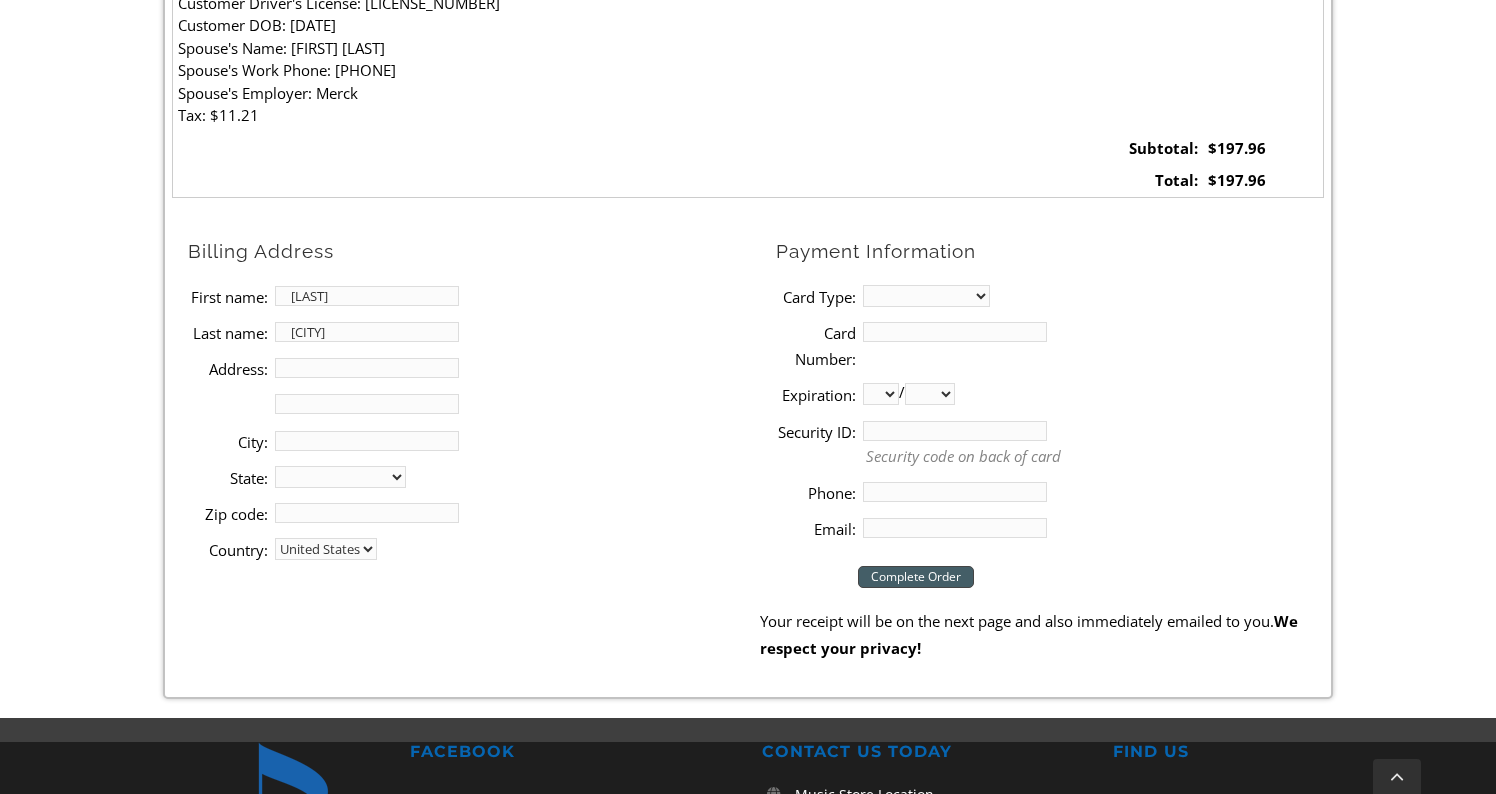type on "[CITY]" 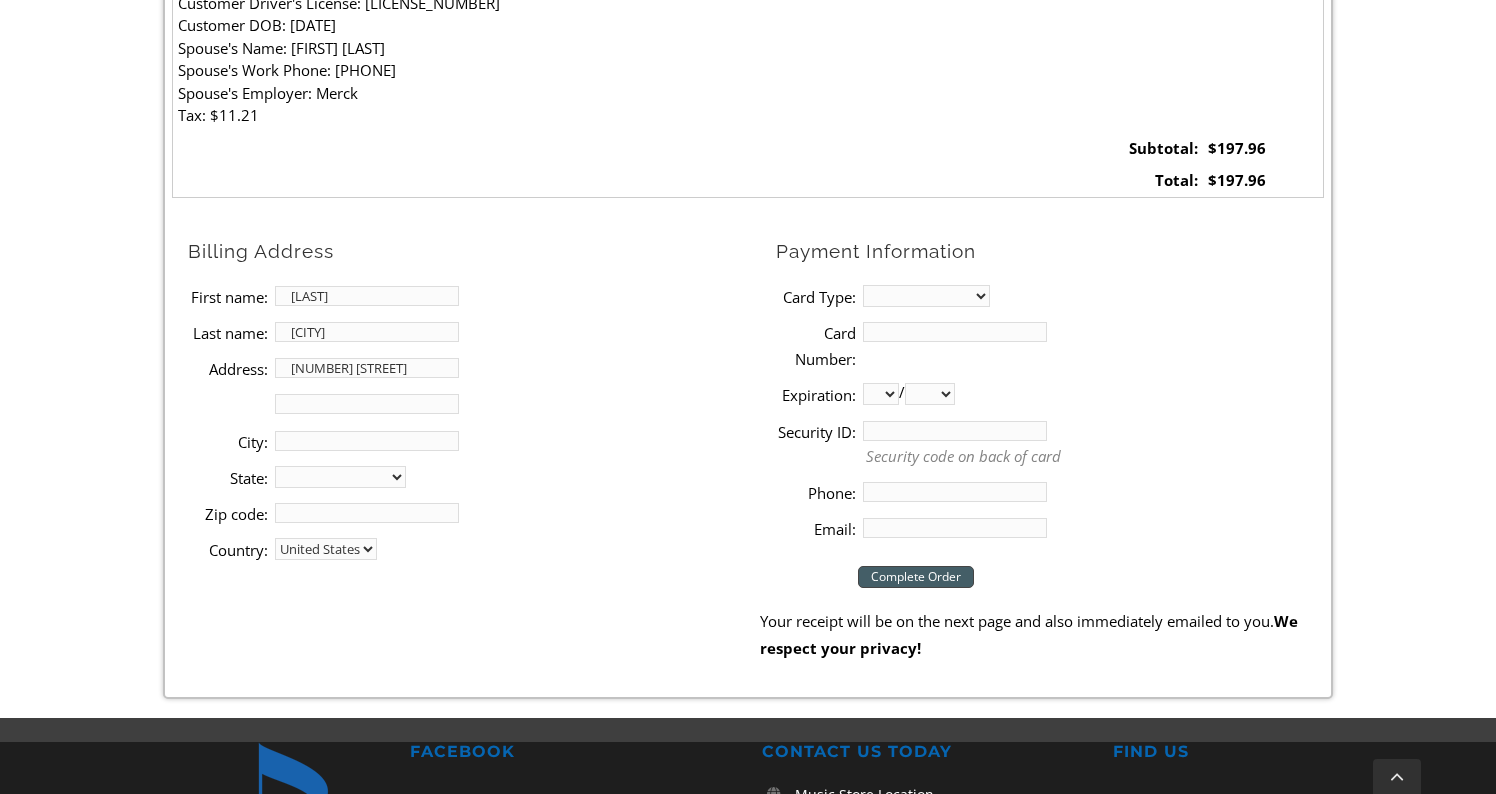 type on "[NUMBER] [STREET]" 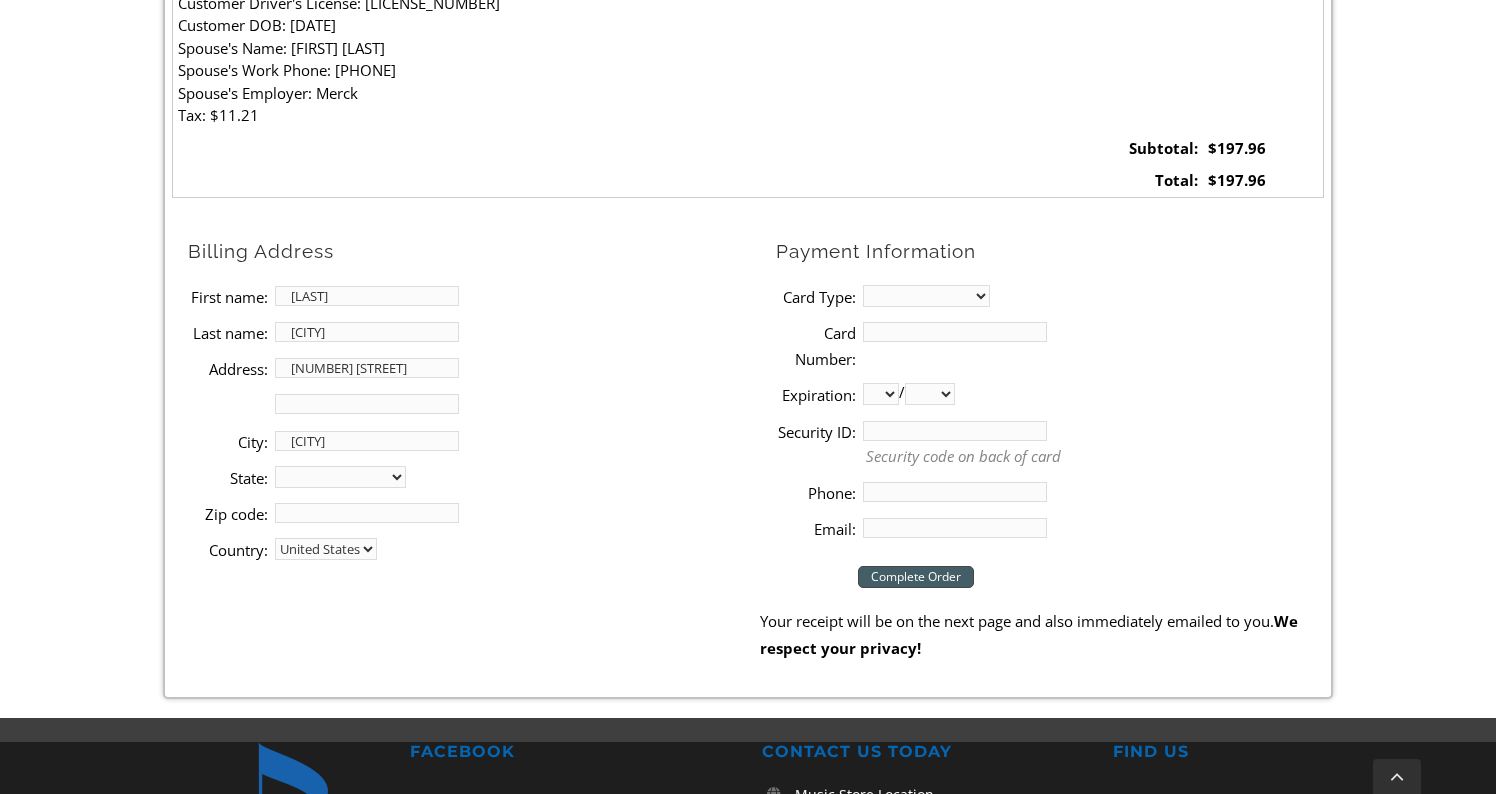 type on "[CITY]" 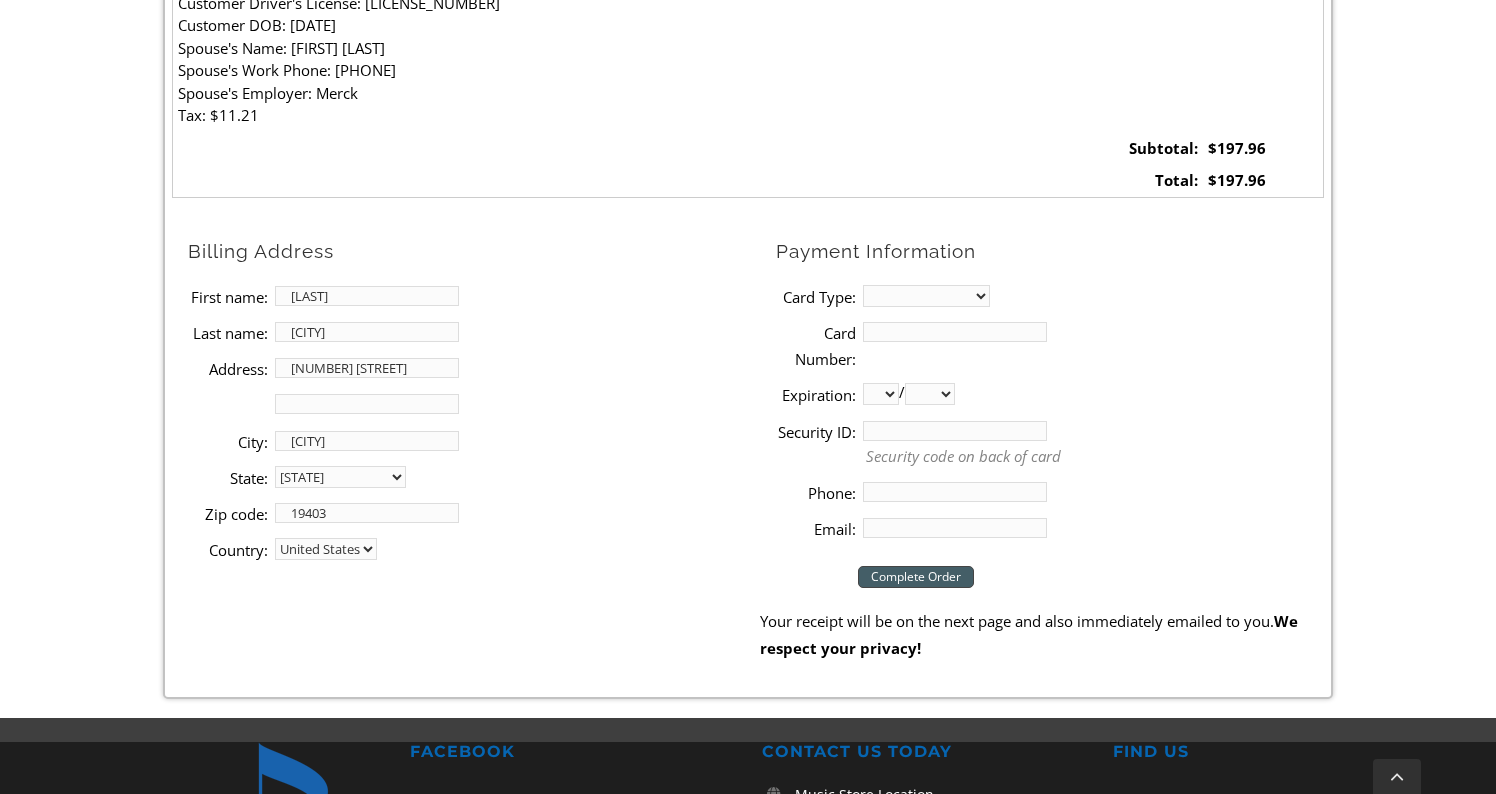 type on "19403" 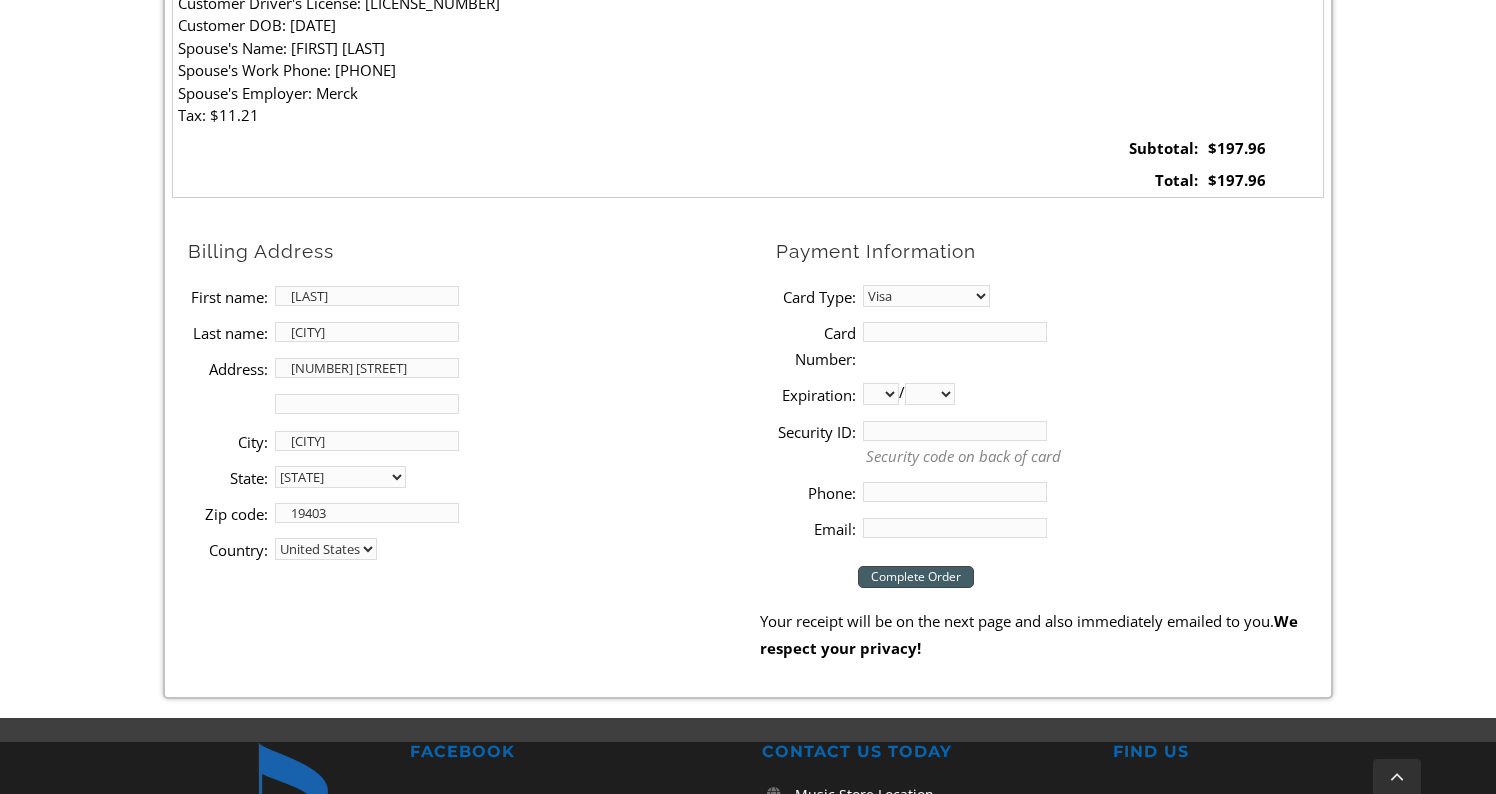 click on "Card Number:" at bounding box center (955, 332) 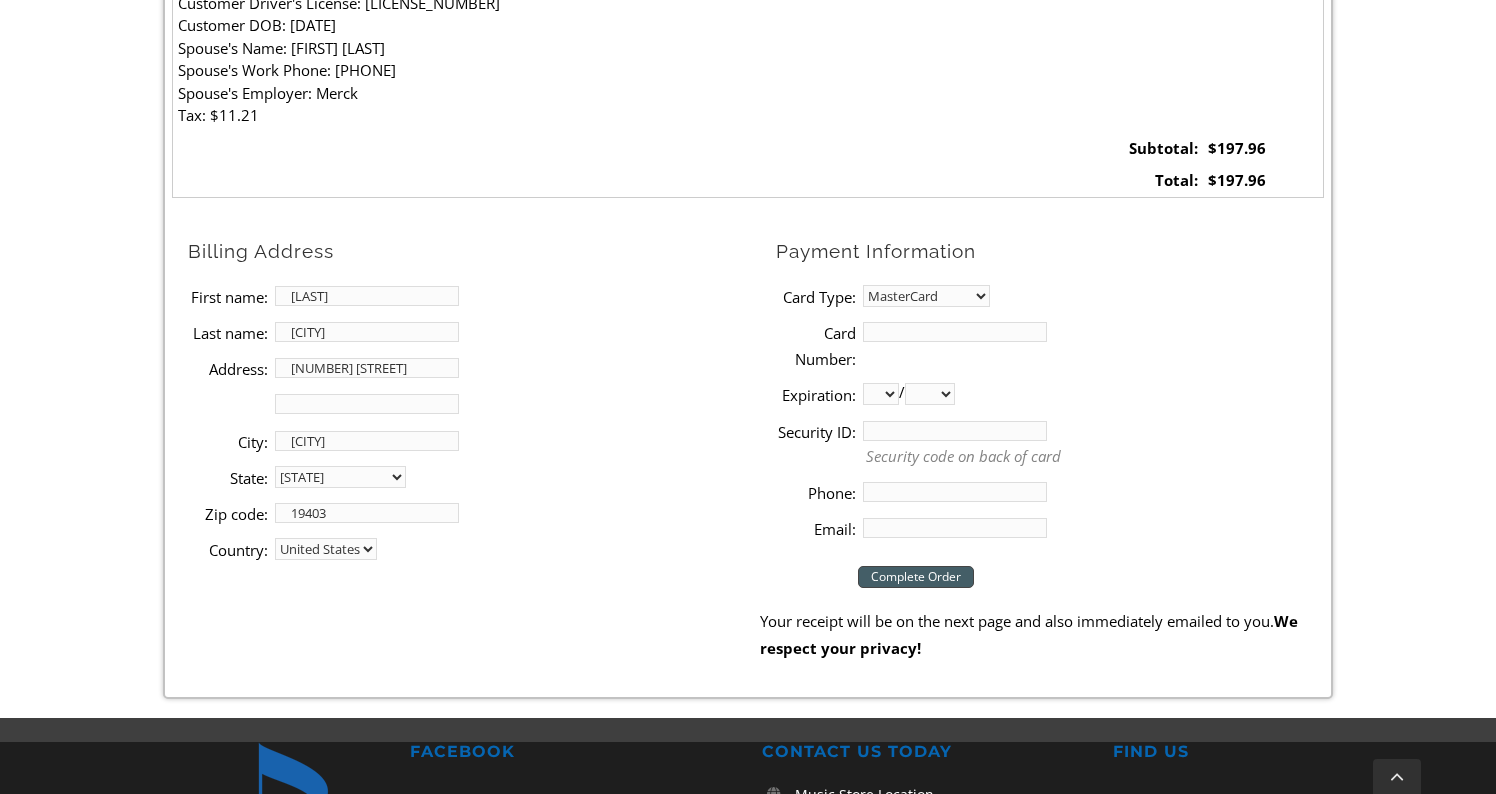 click on "Card Number:" at bounding box center (955, 332) 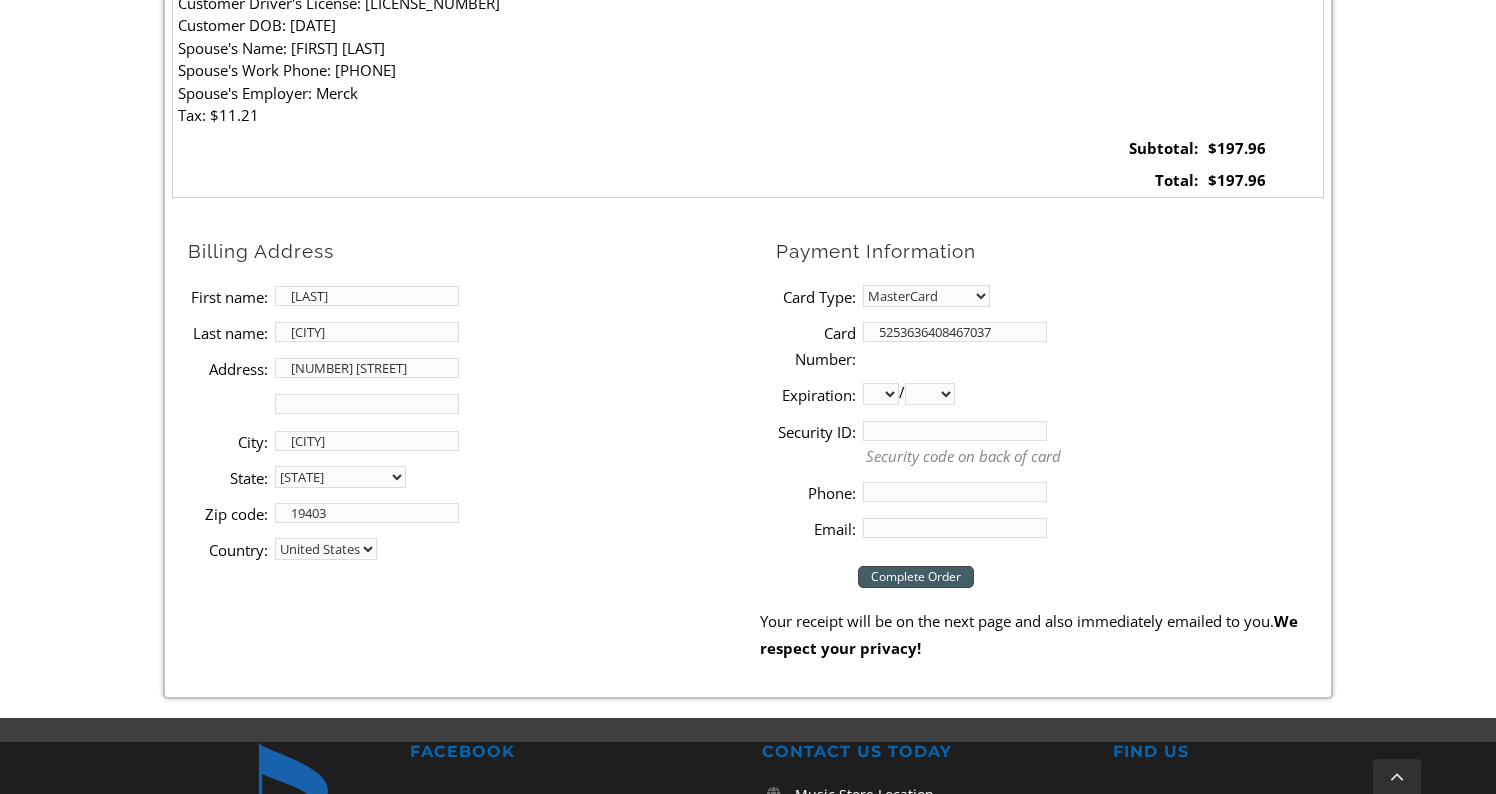 select on "09" 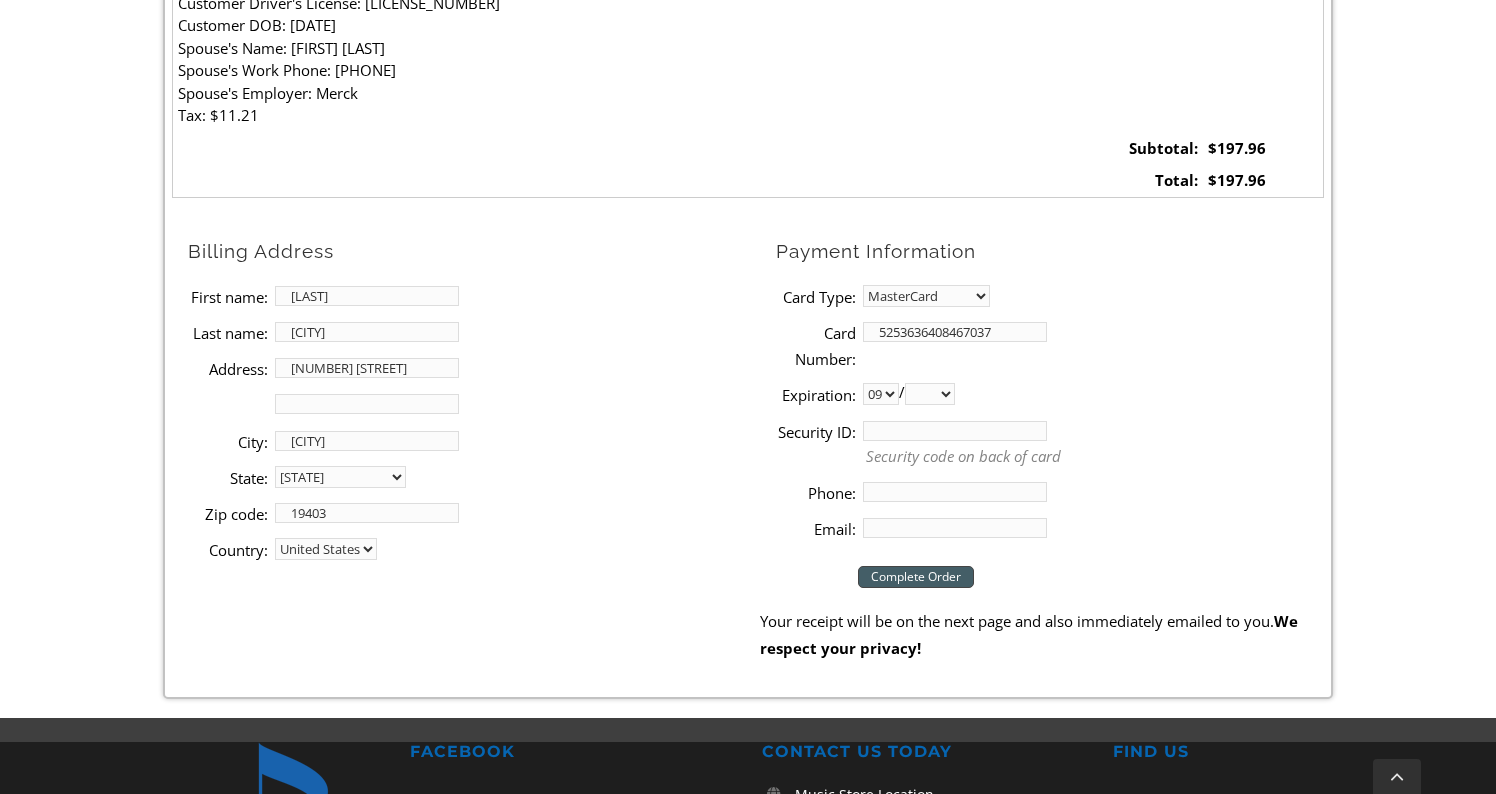 select on "2026" 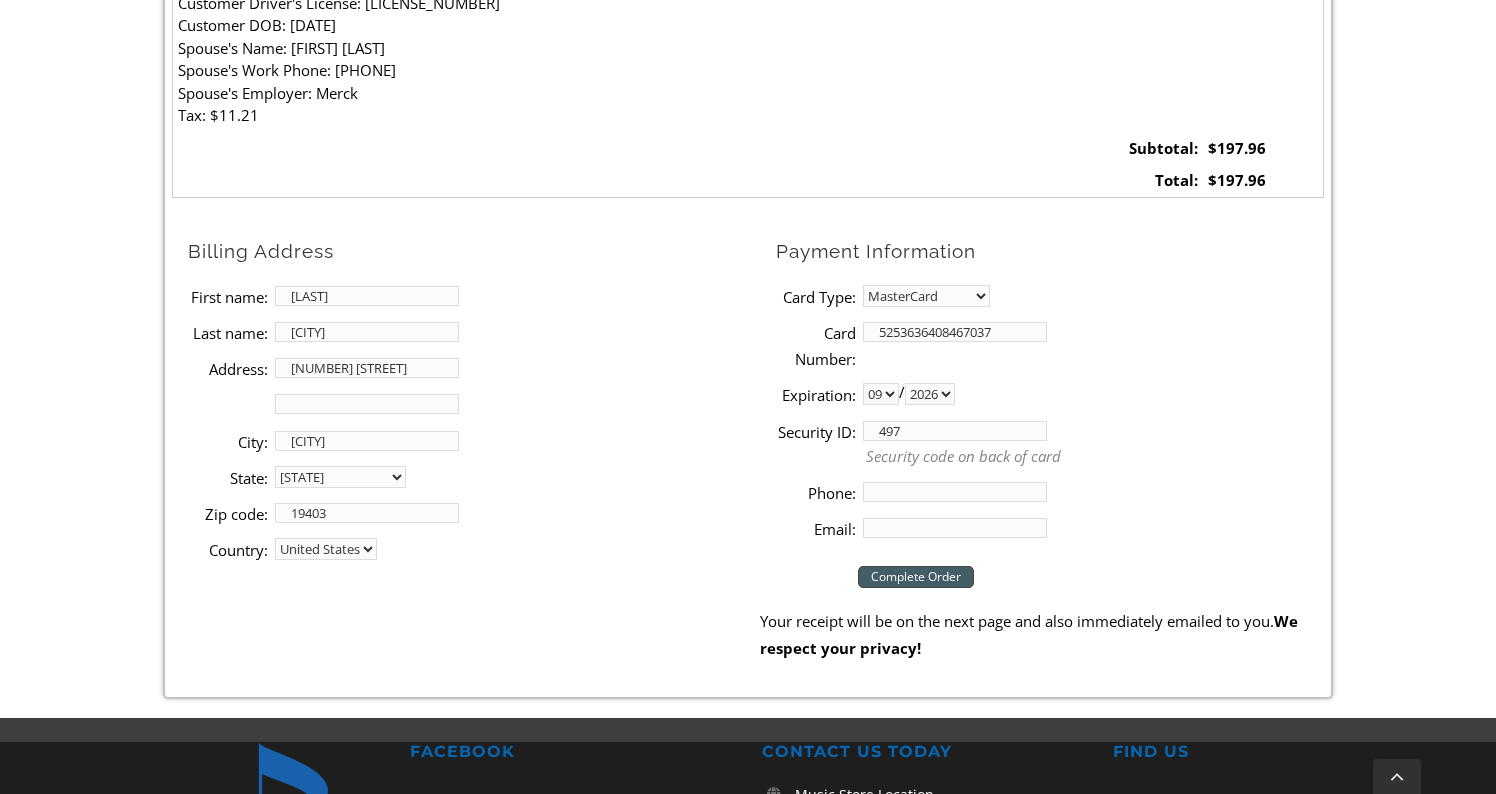 type on "497" 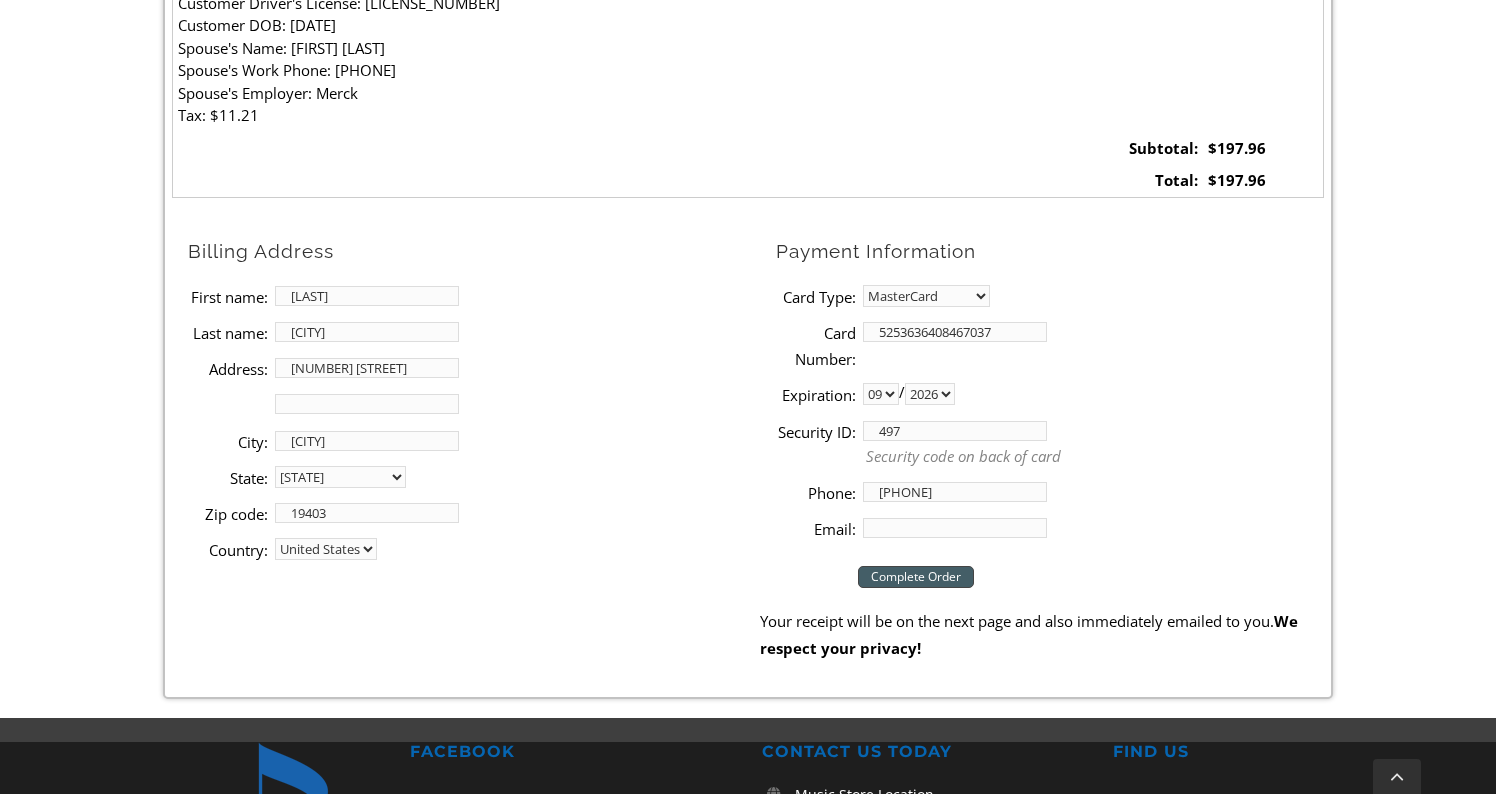 type on "[PHONE]" 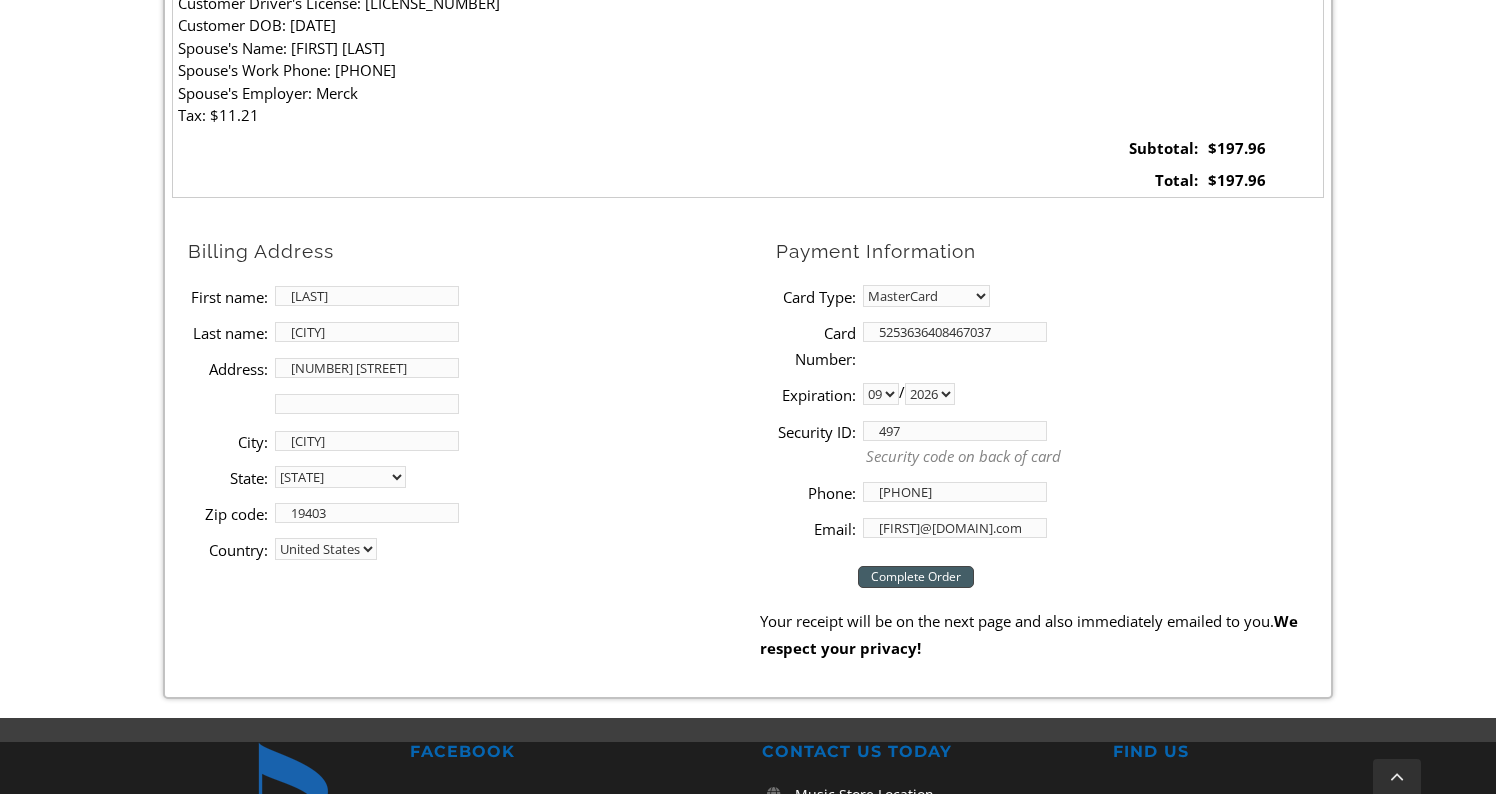 click on "Complete Order" at bounding box center (916, 577) 